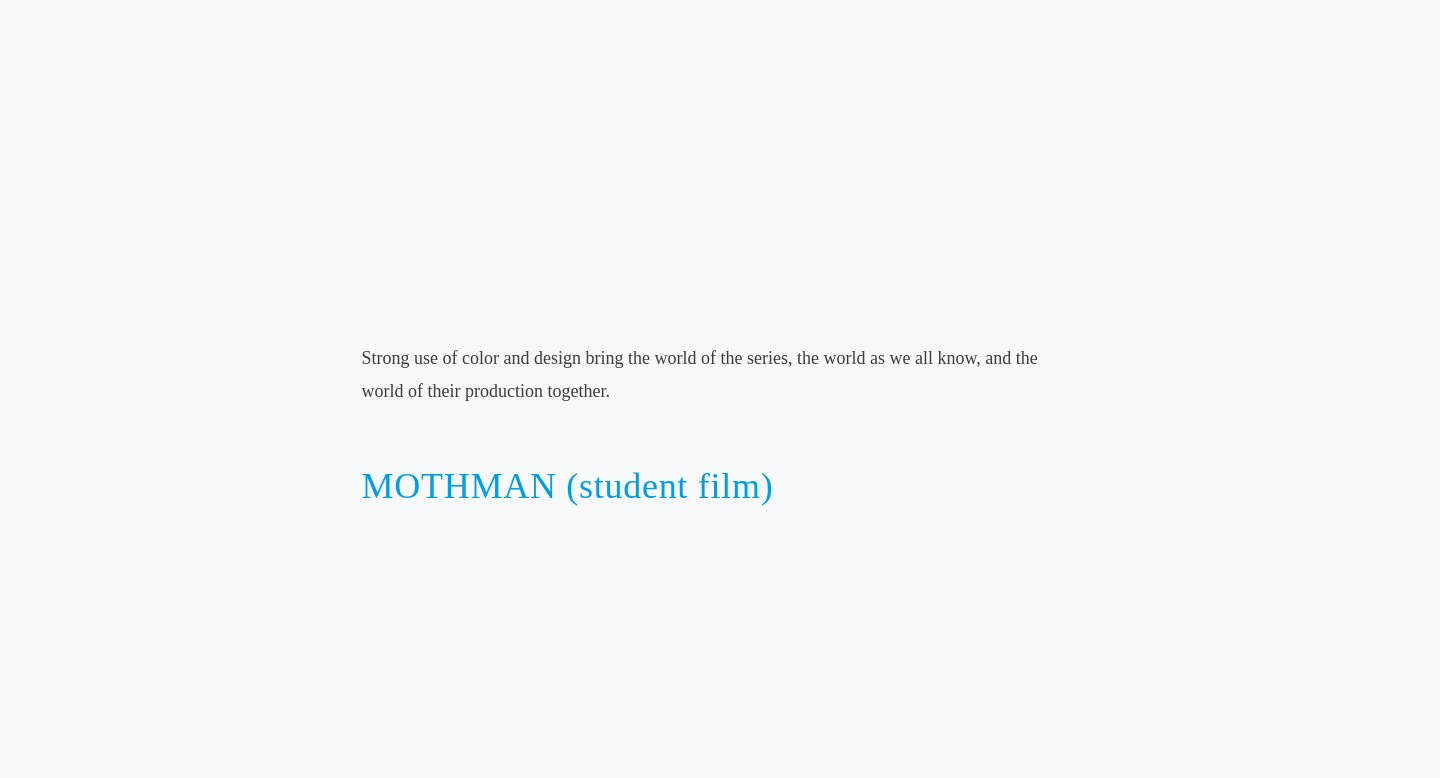 scroll, scrollTop: 7252, scrollLeft: 0, axis: vertical 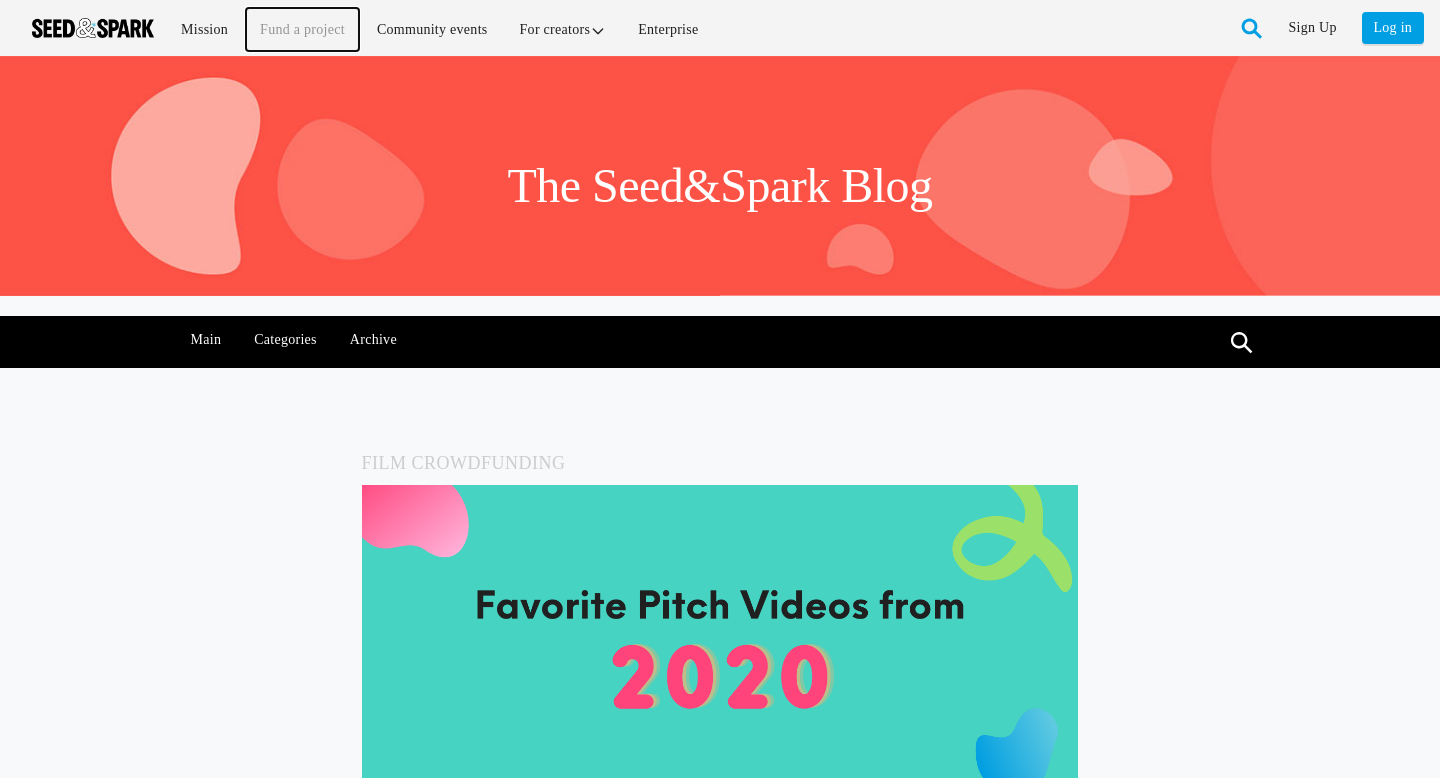 click on "Fund a project" at bounding box center (302, 29) 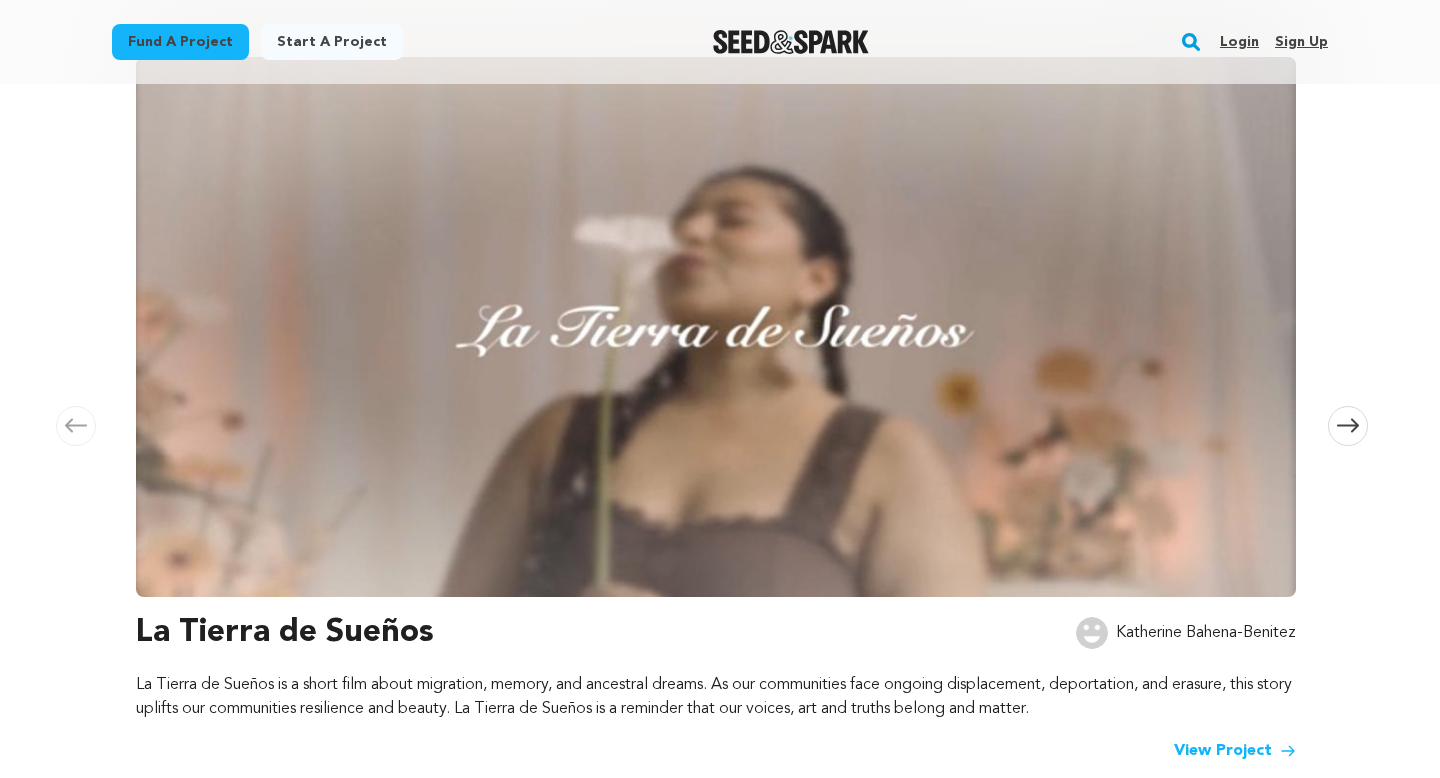 scroll, scrollTop: 318, scrollLeft: 0, axis: vertical 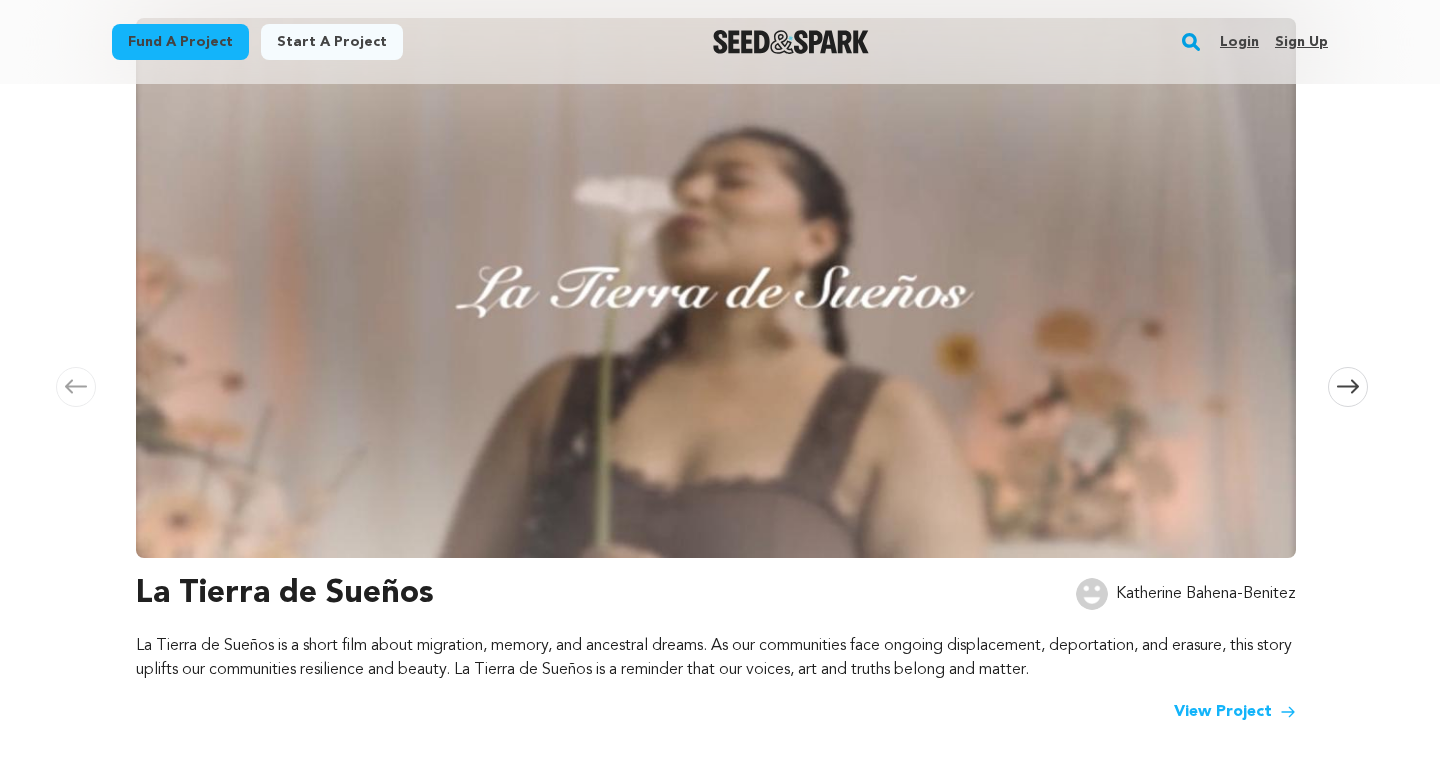 click at bounding box center [716, 288] 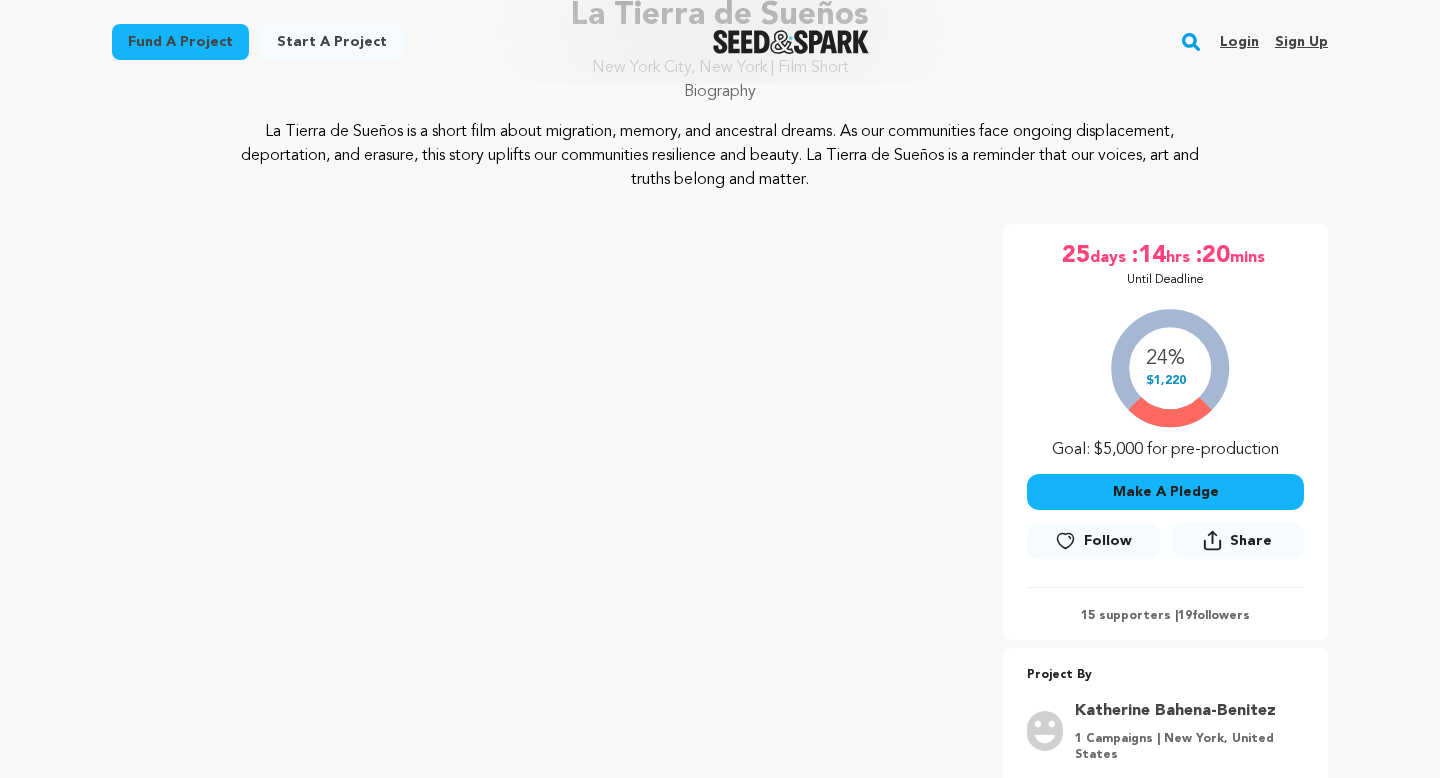 scroll, scrollTop: 0, scrollLeft: 0, axis: both 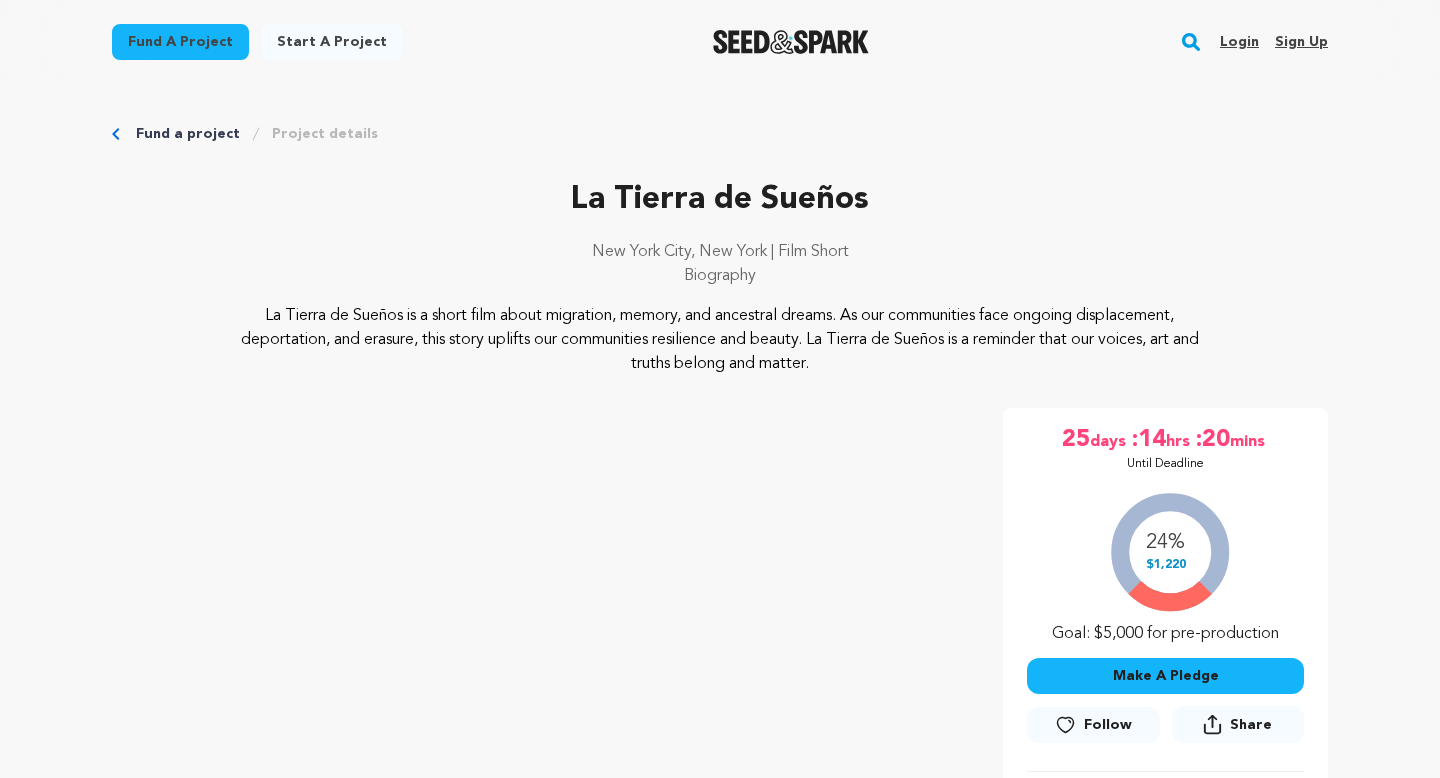 click on "Fund a project
Project details
La Tierra de Sueños
[CITY], [STATE] |                                 Film Short
Biography" at bounding box center (720, 3707) 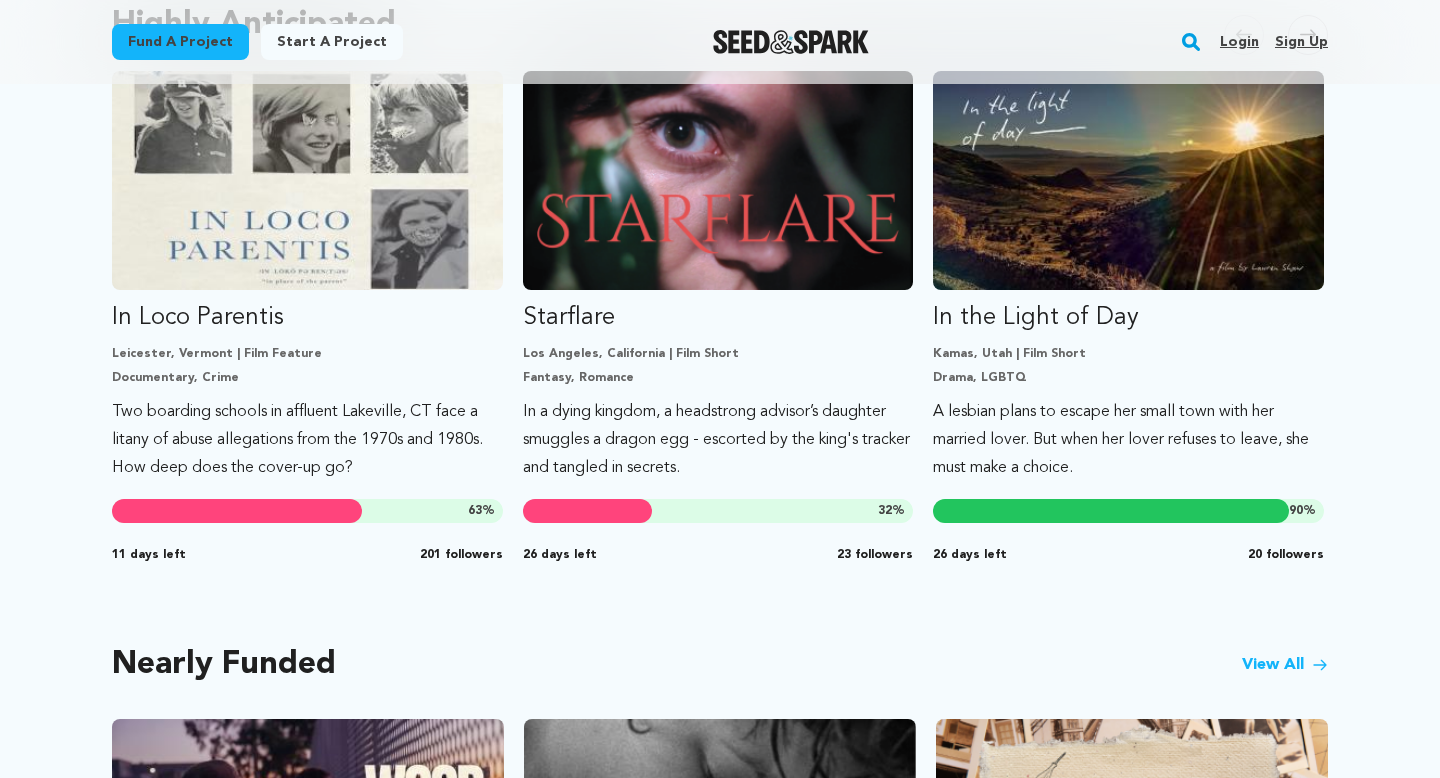 scroll, scrollTop: 1148, scrollLeft: 0, axis: vertical 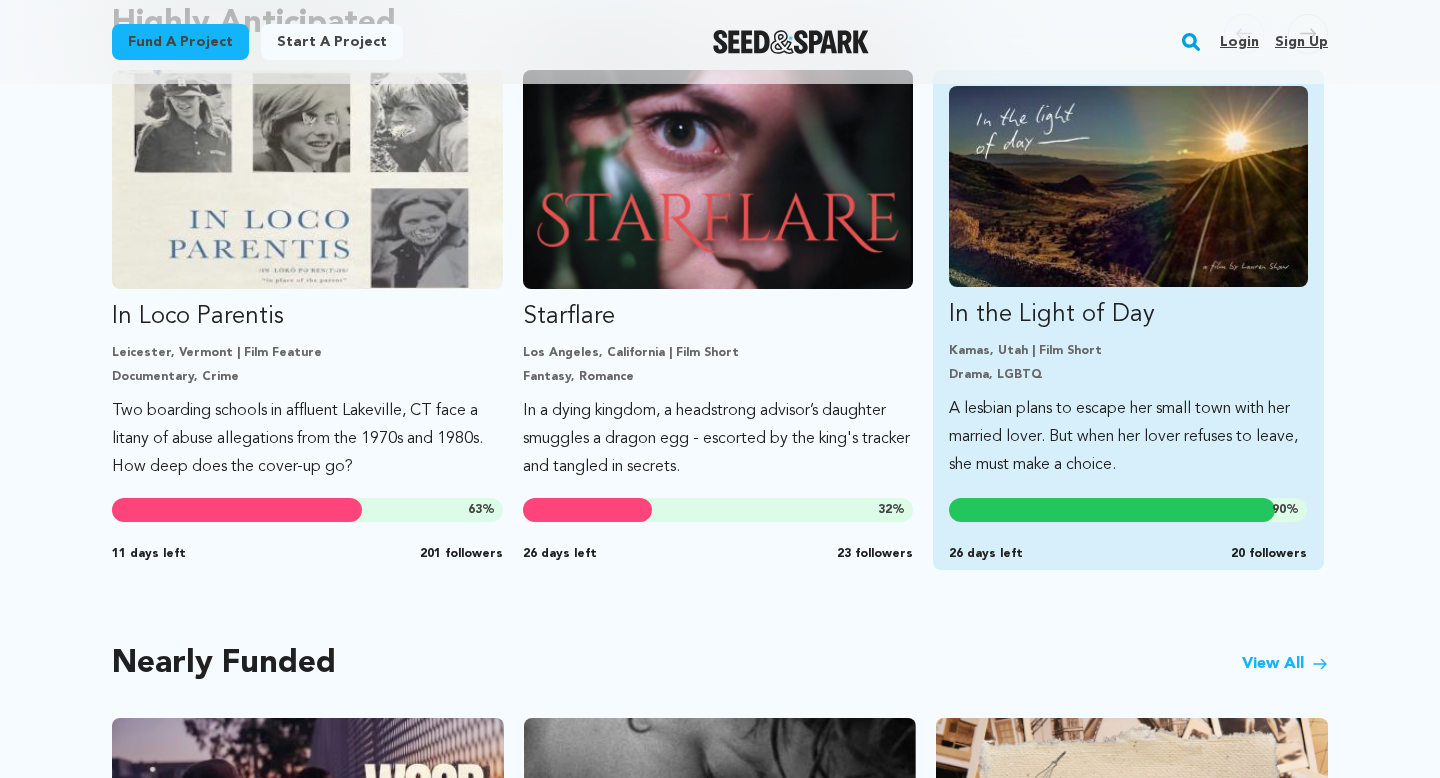 click at bounding box center [1128, 186] 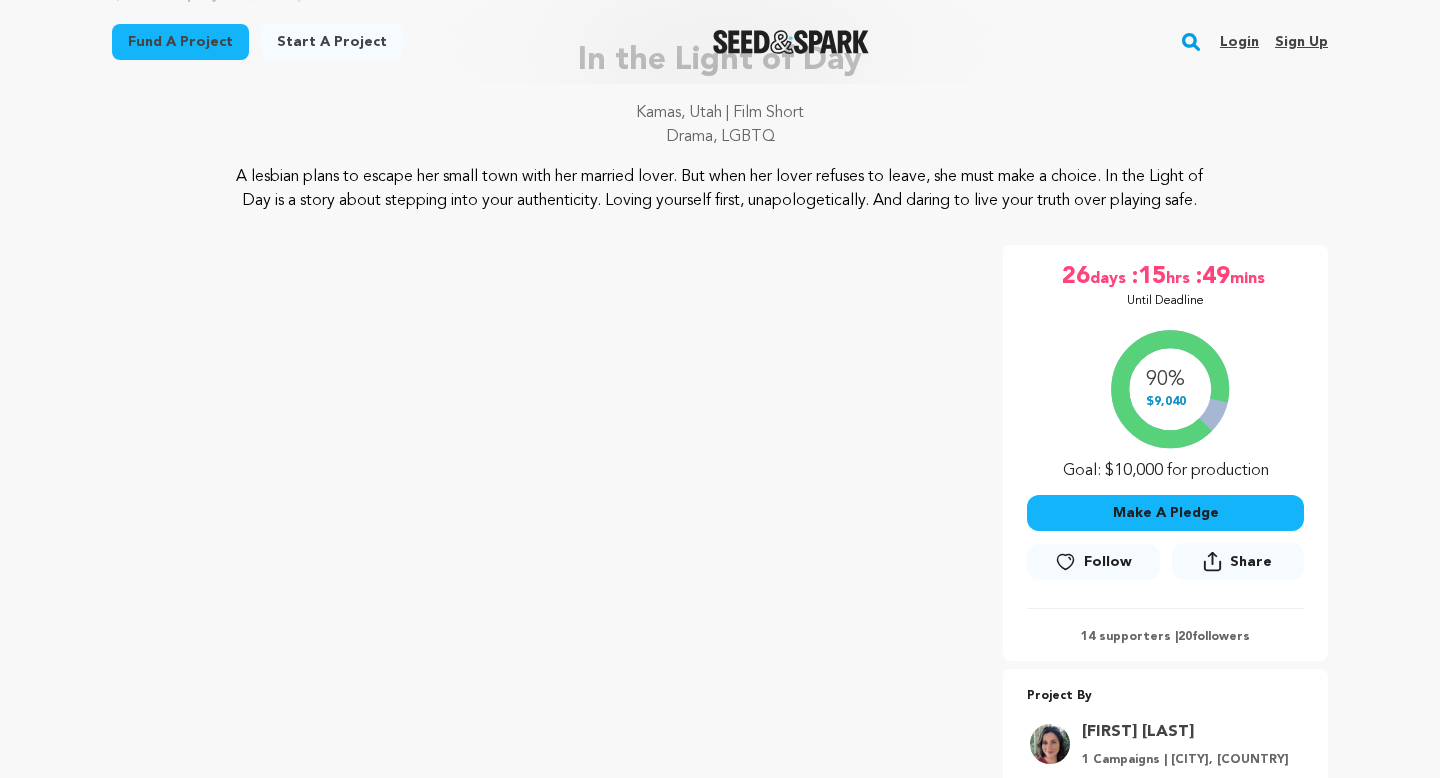 scroll, scrollTop: 0, scrollLeft: 0, axis: both 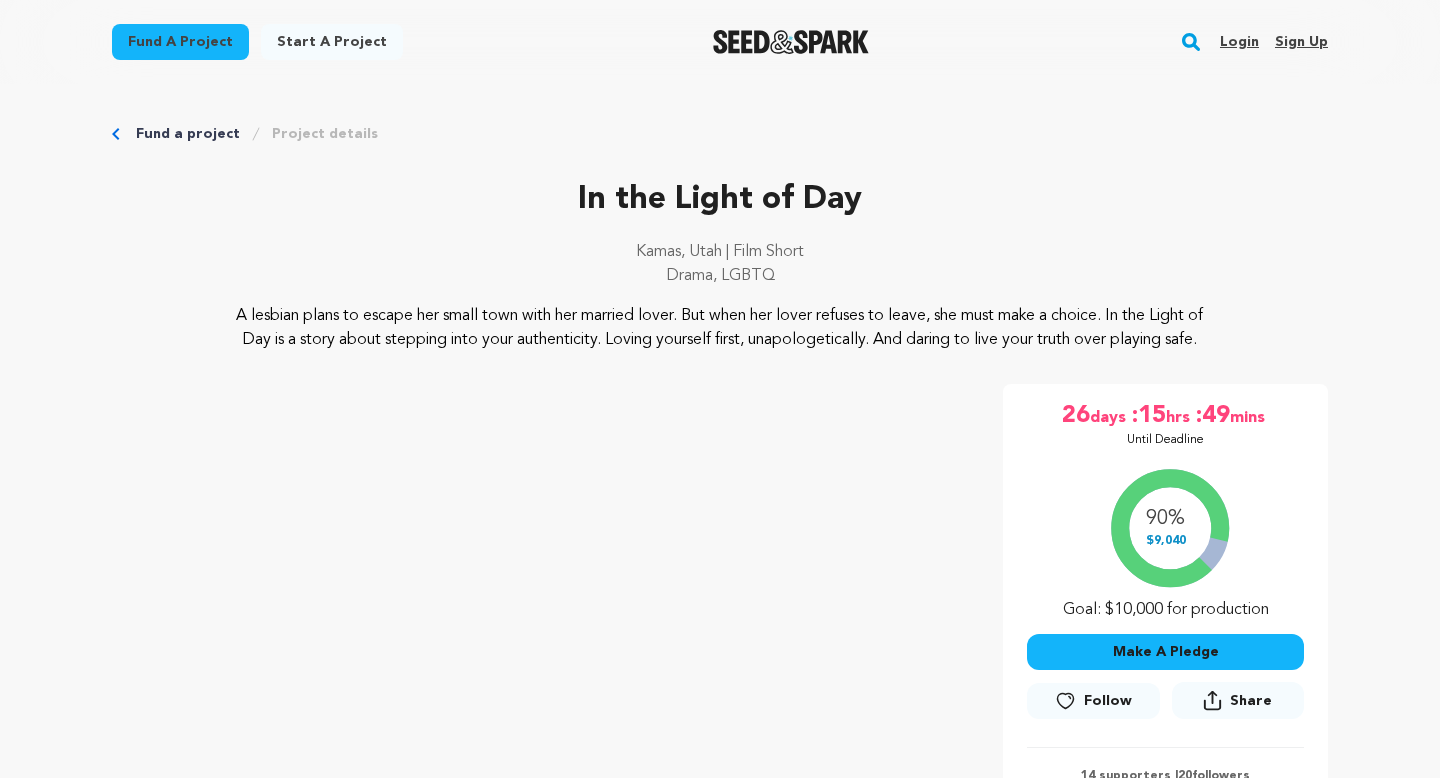 click on "Fund a project" at bounding box center [188, 134] 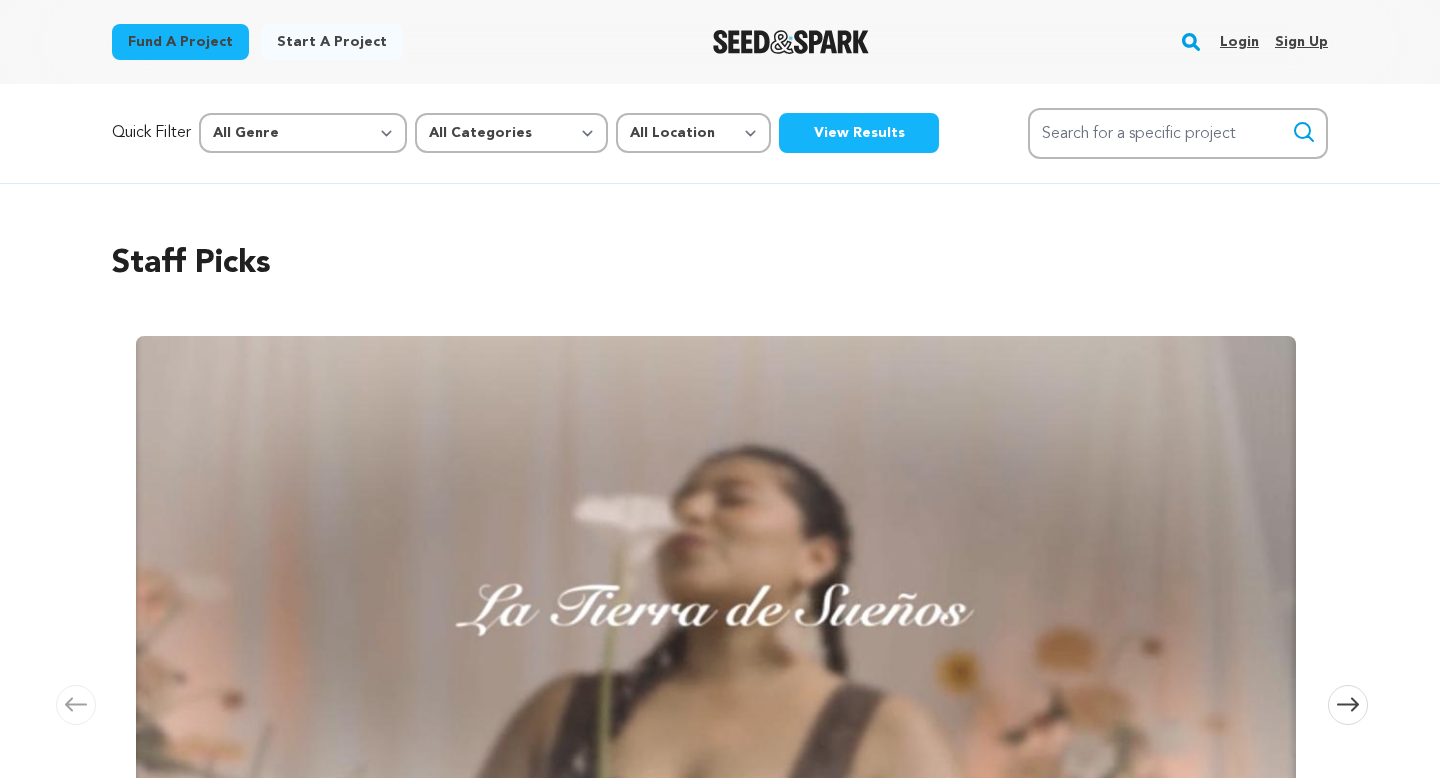 scroll, scrollTop: 0, scrollLeft: 0, axis: both 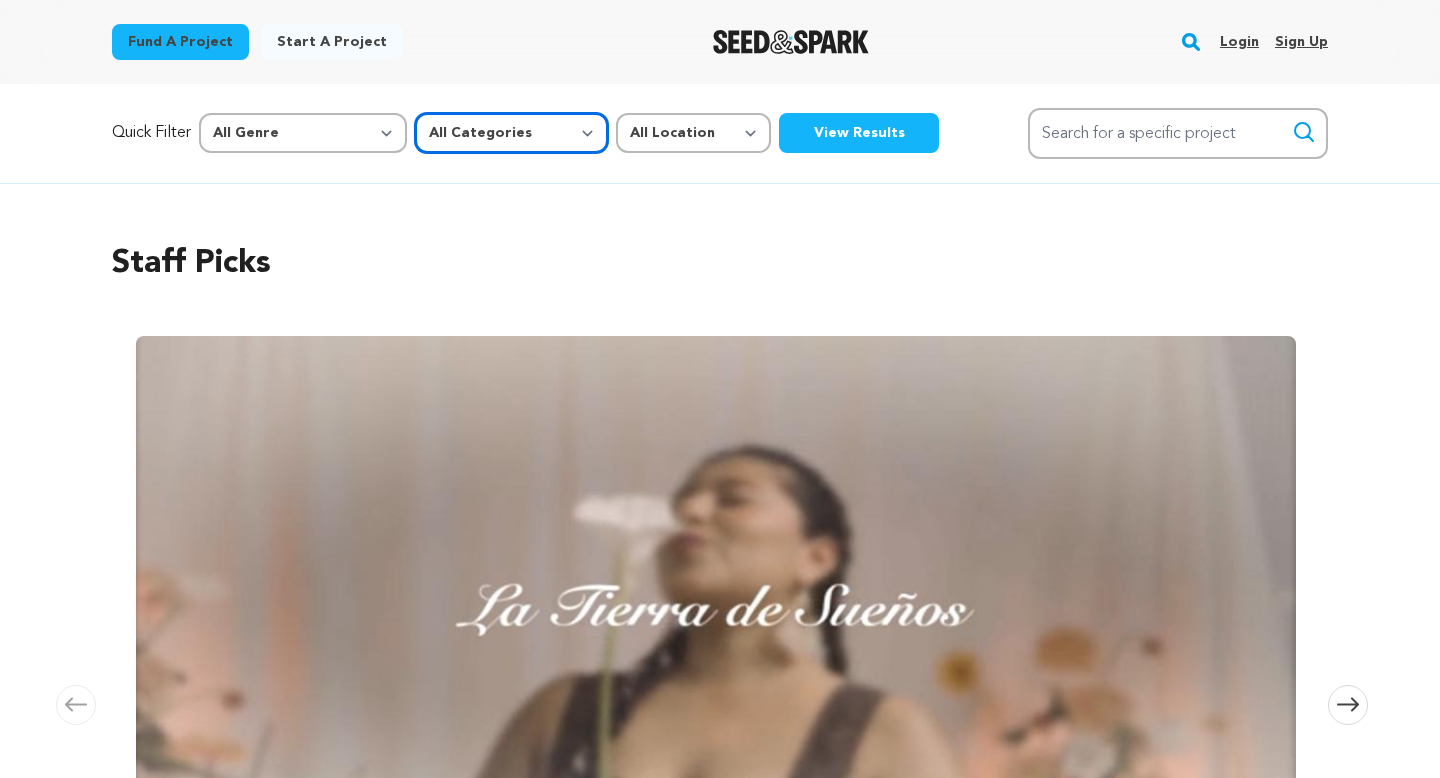 click on "All Categories
Film Feature
Film Short
Series
Music Video
Comics
Artist Residency
Art & Photography
Collective
Dance
Games
Music
Radio & Podcasts
Orgs & Companies
Venue & Spaces" at bounding box center [511, 133] 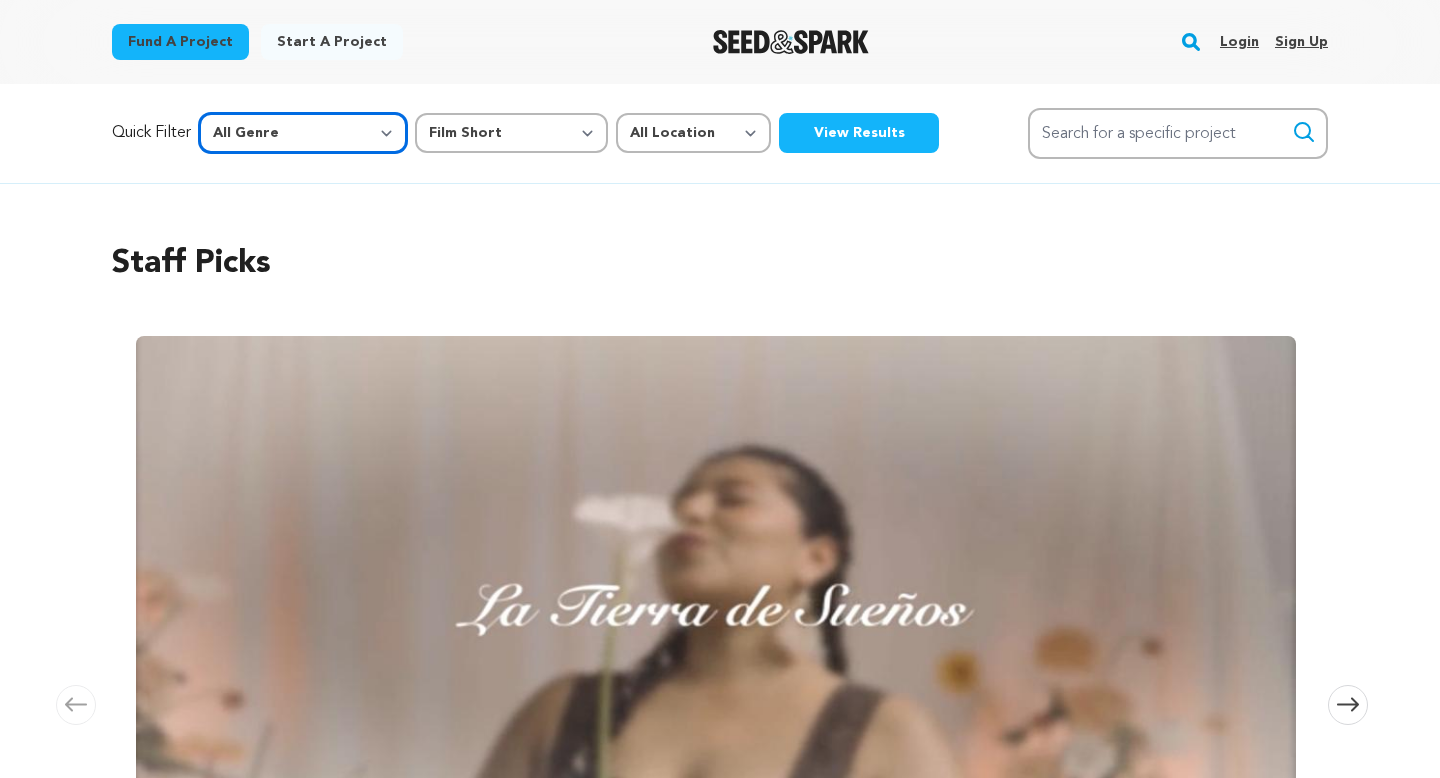 click on "All Genre
Action
Adventure
Afrobeat
Alternative
Ambient
Animation
Bebop
Big Band
Biography
Bluegrass
Blues
Classical
Comedy
Country
Crime
Disco
Documentary
Drama
Dubstep
Electronic/Dance
Emo
Experimental
Family
Fantasy
Film-Noir
Film-related Business
Filmmaker Resource
Folk
Foreign Film
Funk
Game-Show
Garage Grime" at bounding box center (303, 133) 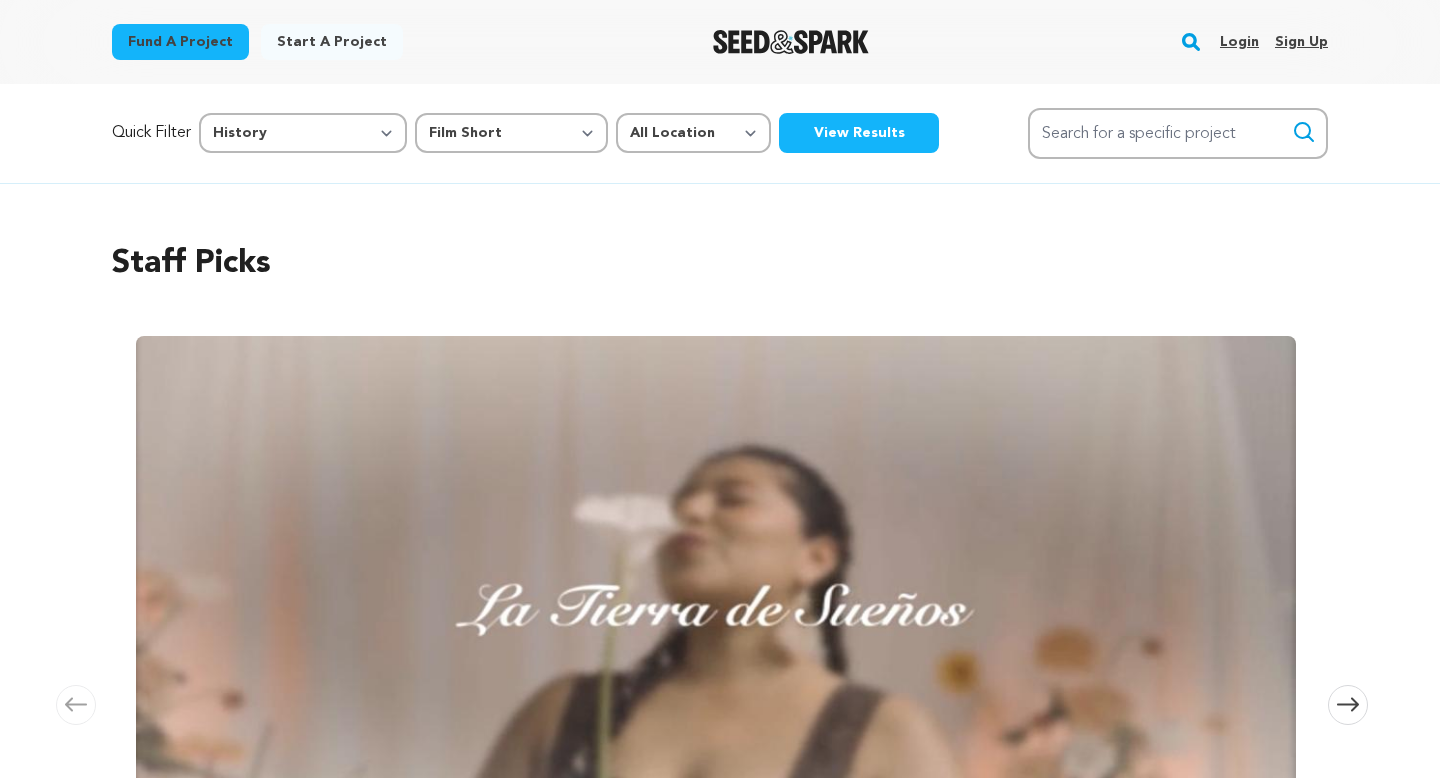 click on "View Results" at bounding box center [859, 133] 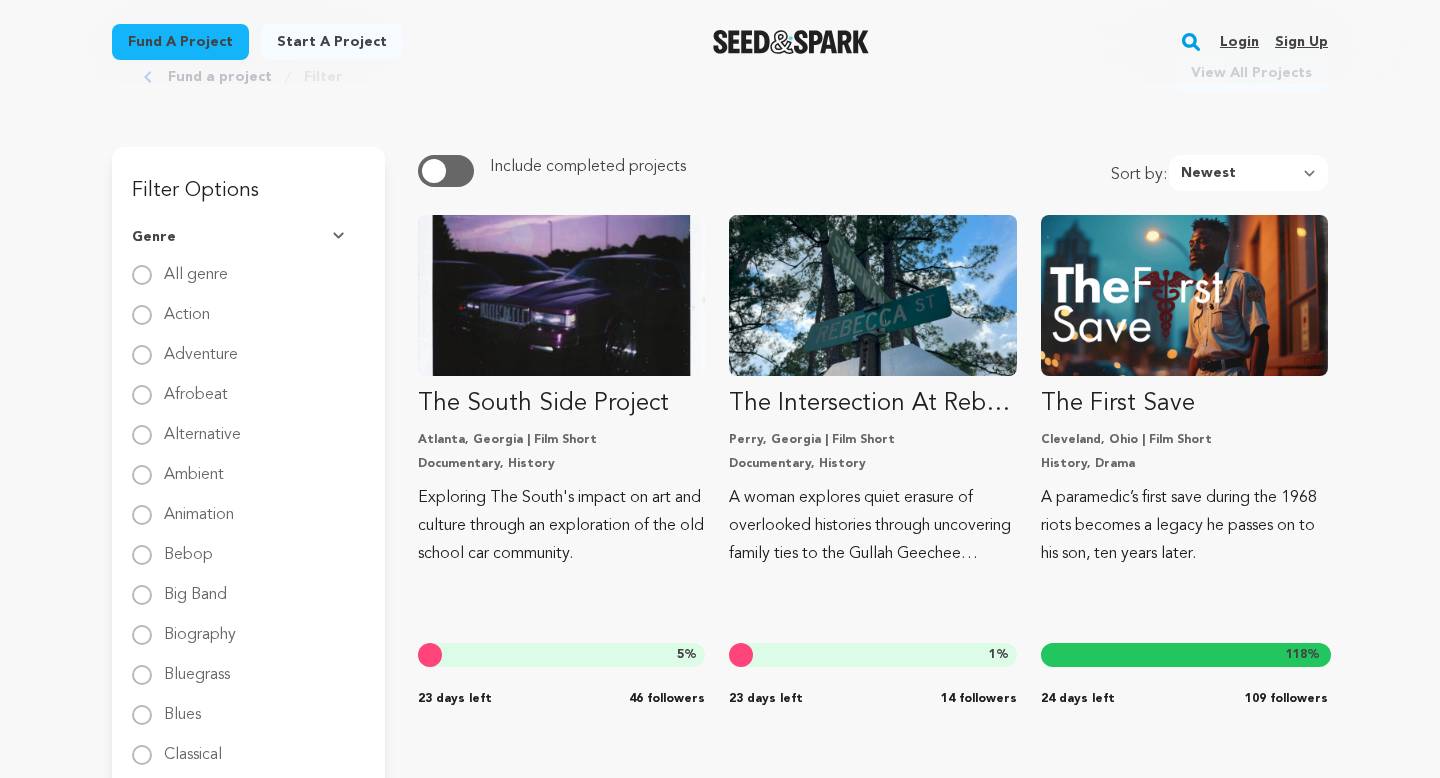 scroll, scrollTop: 126, scrollLeft: 0, axis: vertical 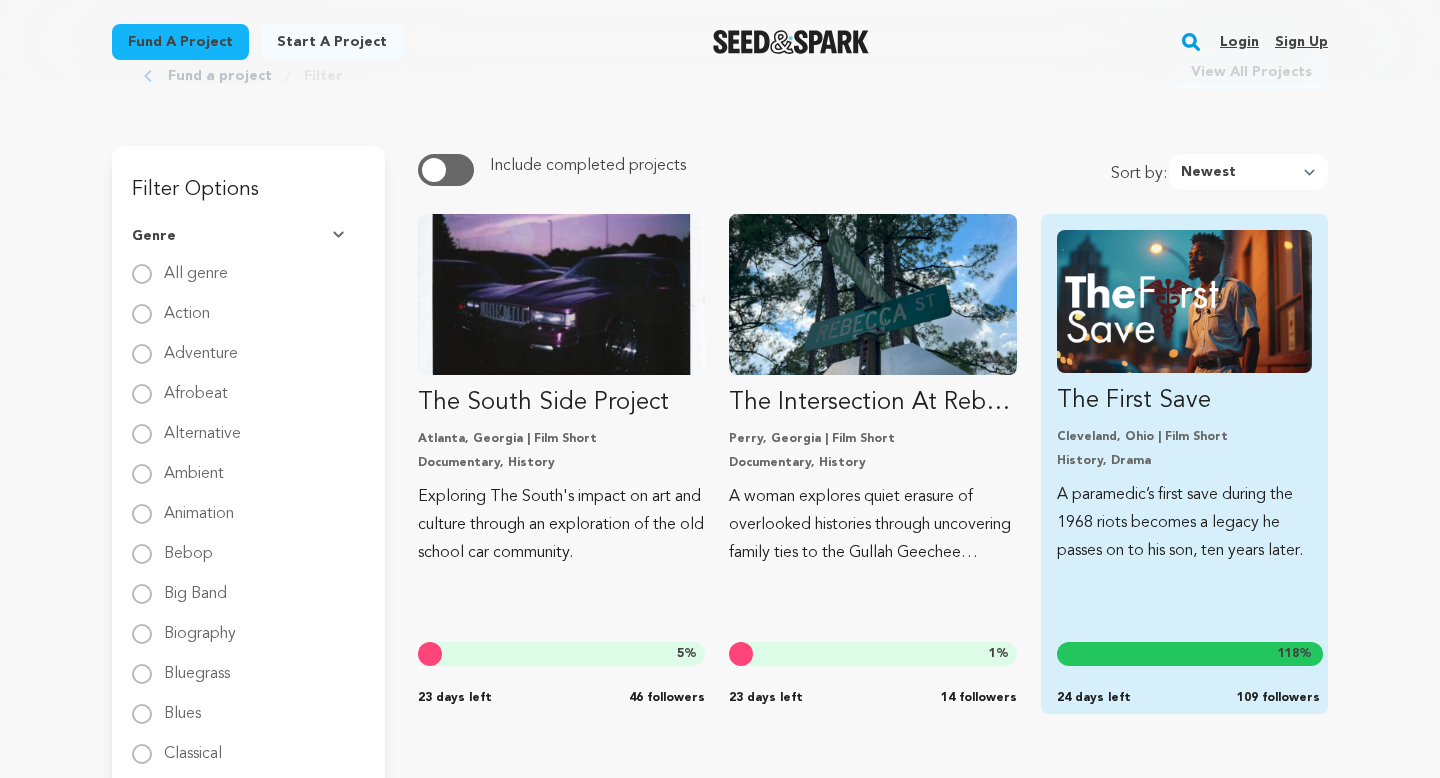 click at bounding box center (1184, 301) 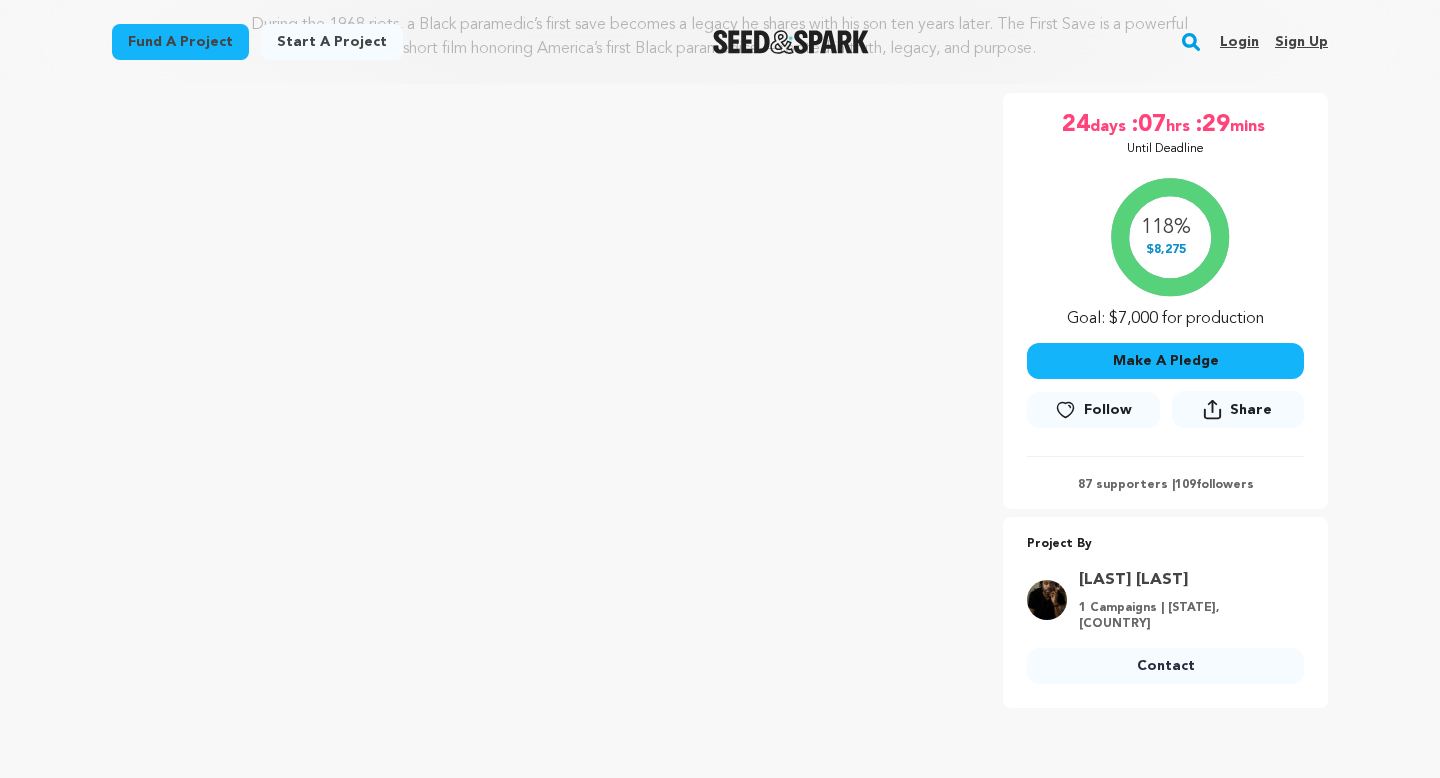 scroll, scrollTop: 0, scrollLeft: 0, axis: both 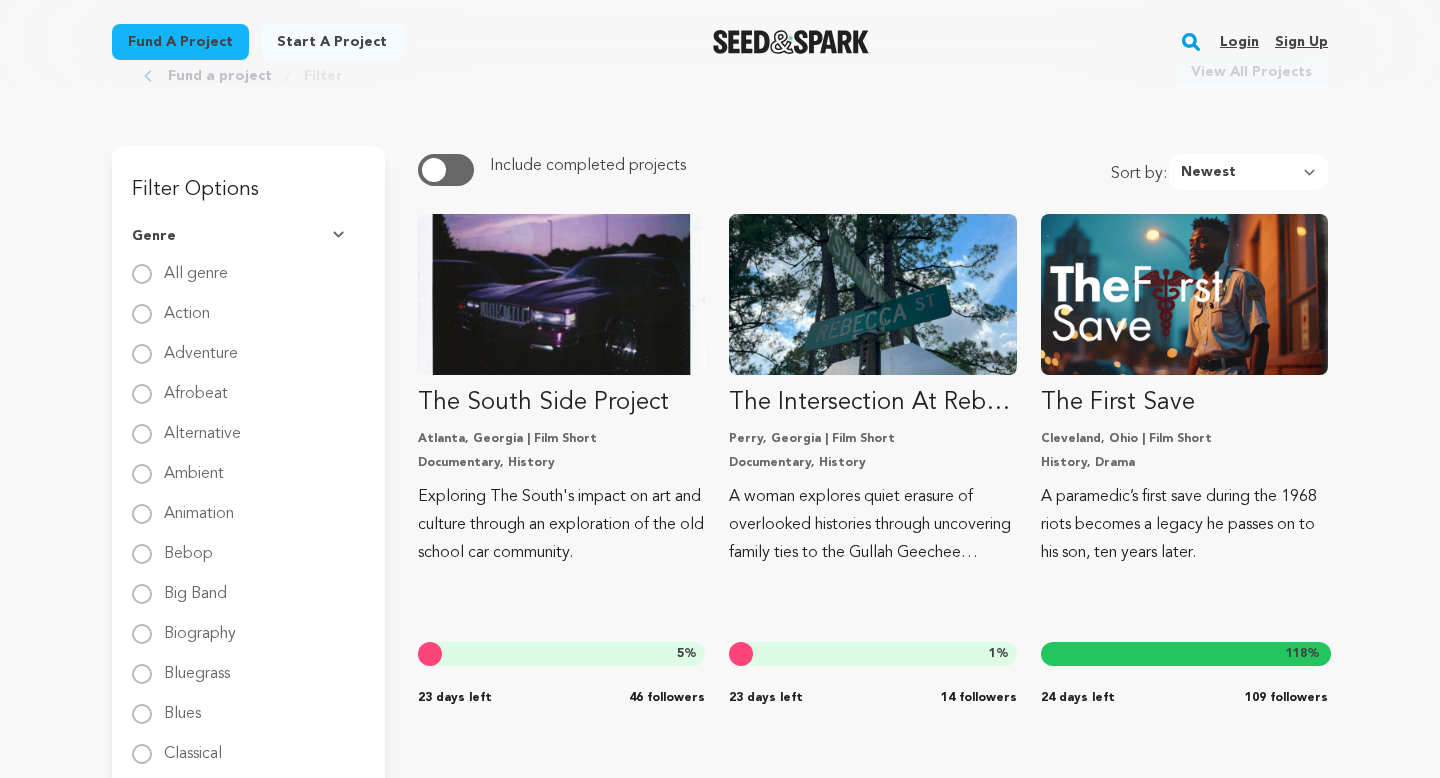 click on "Fund a project
Start a project
Search
Login
Sign up
Start a project
Fund a project" at bounding box center (704, 42) 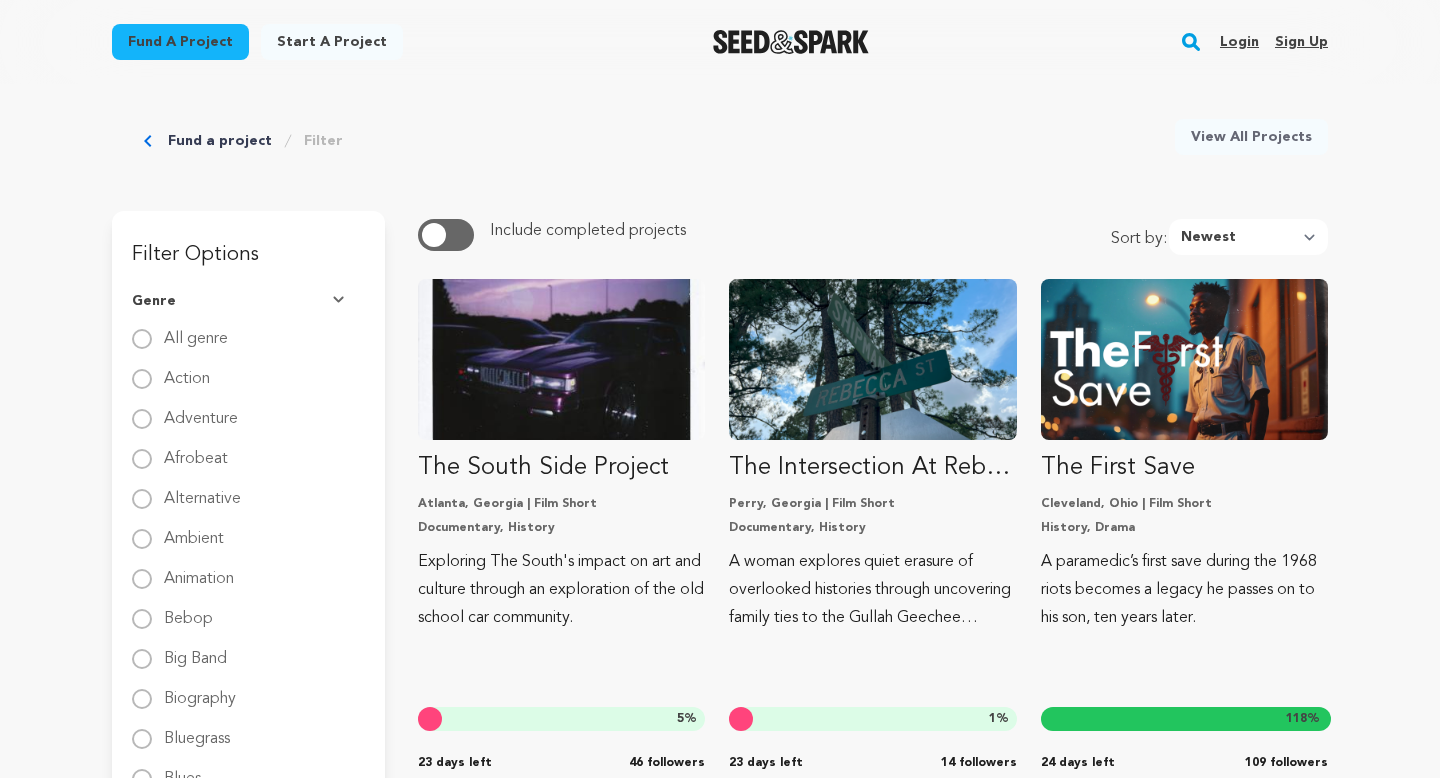 scroll, scrollTop: 63, scrollLeft: 0, axis: vertical 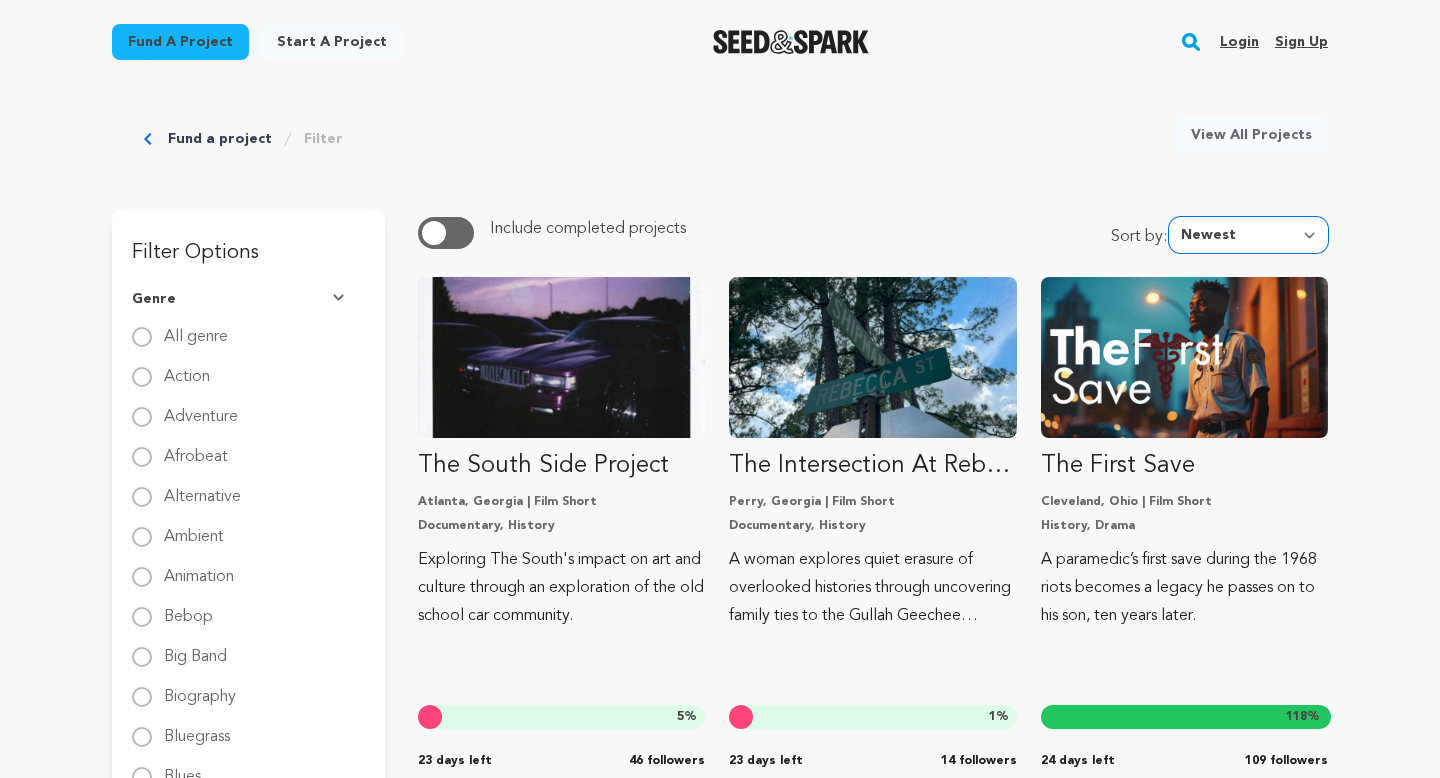 click on "Newest Most Popular Most Funded Trending Now Ending Now Amount Raised" at bounding box center [1248, 235] 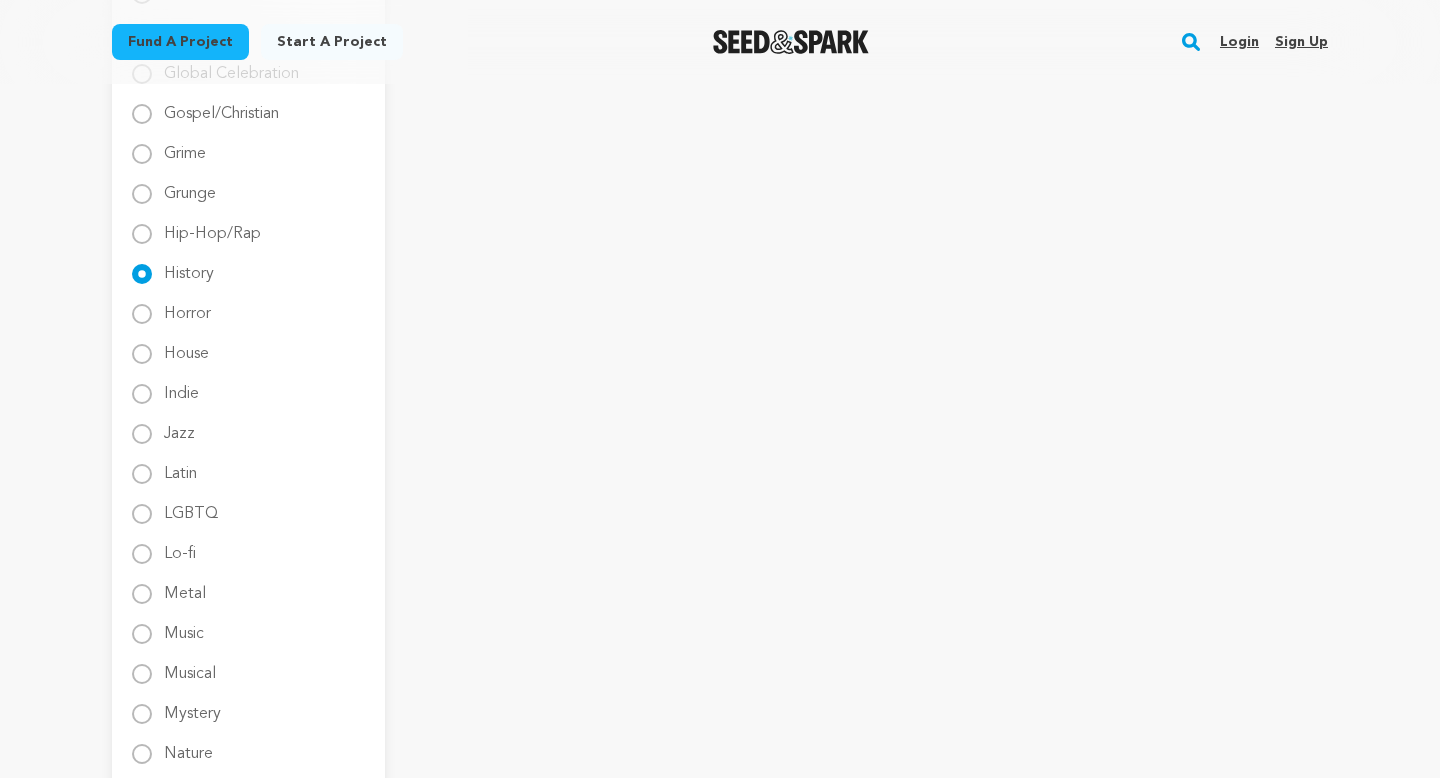 scroll, scrollTop: 1674, scrollLeft: 0, axis: vertical 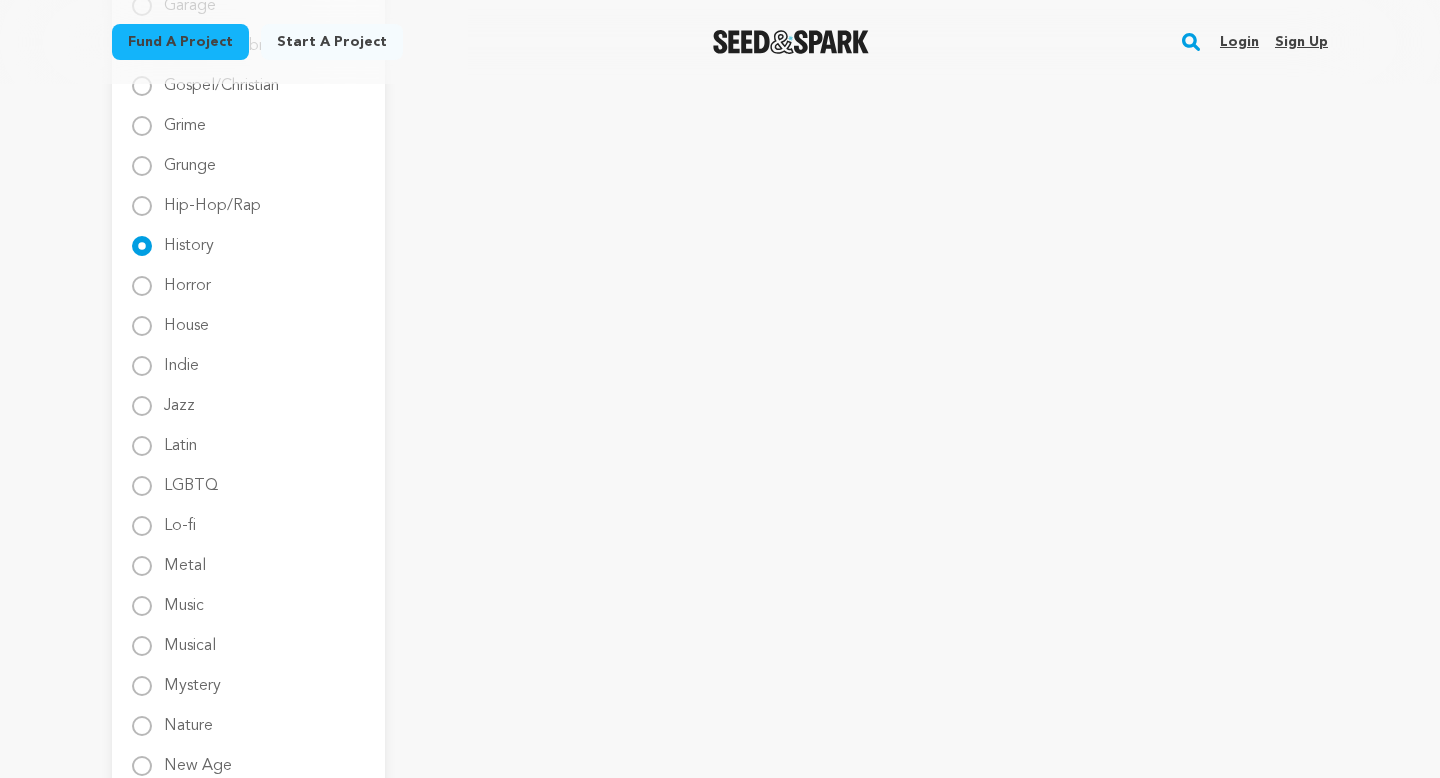 click on "Latin" at bounding box center (180, 438) 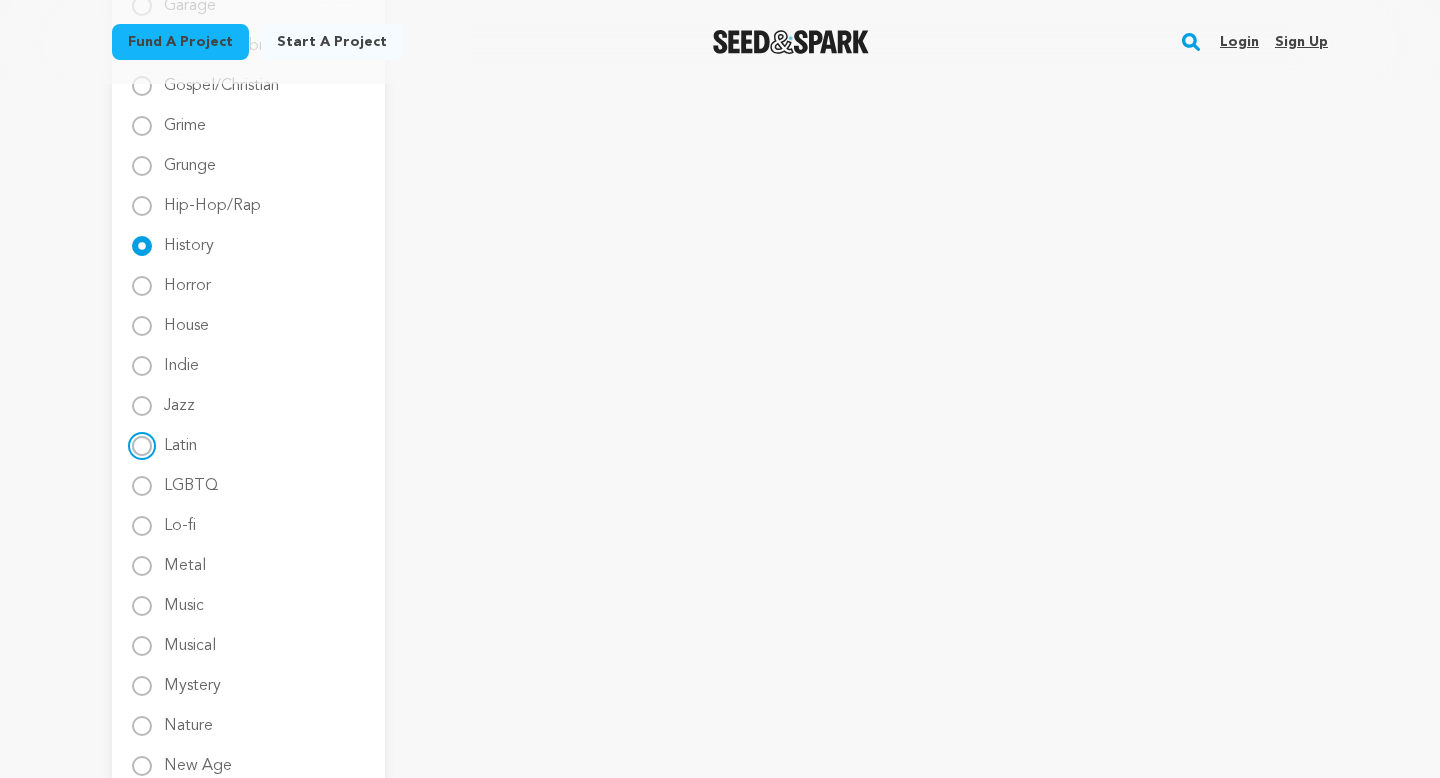 click on "Latin" at bounding box center (142, 446) 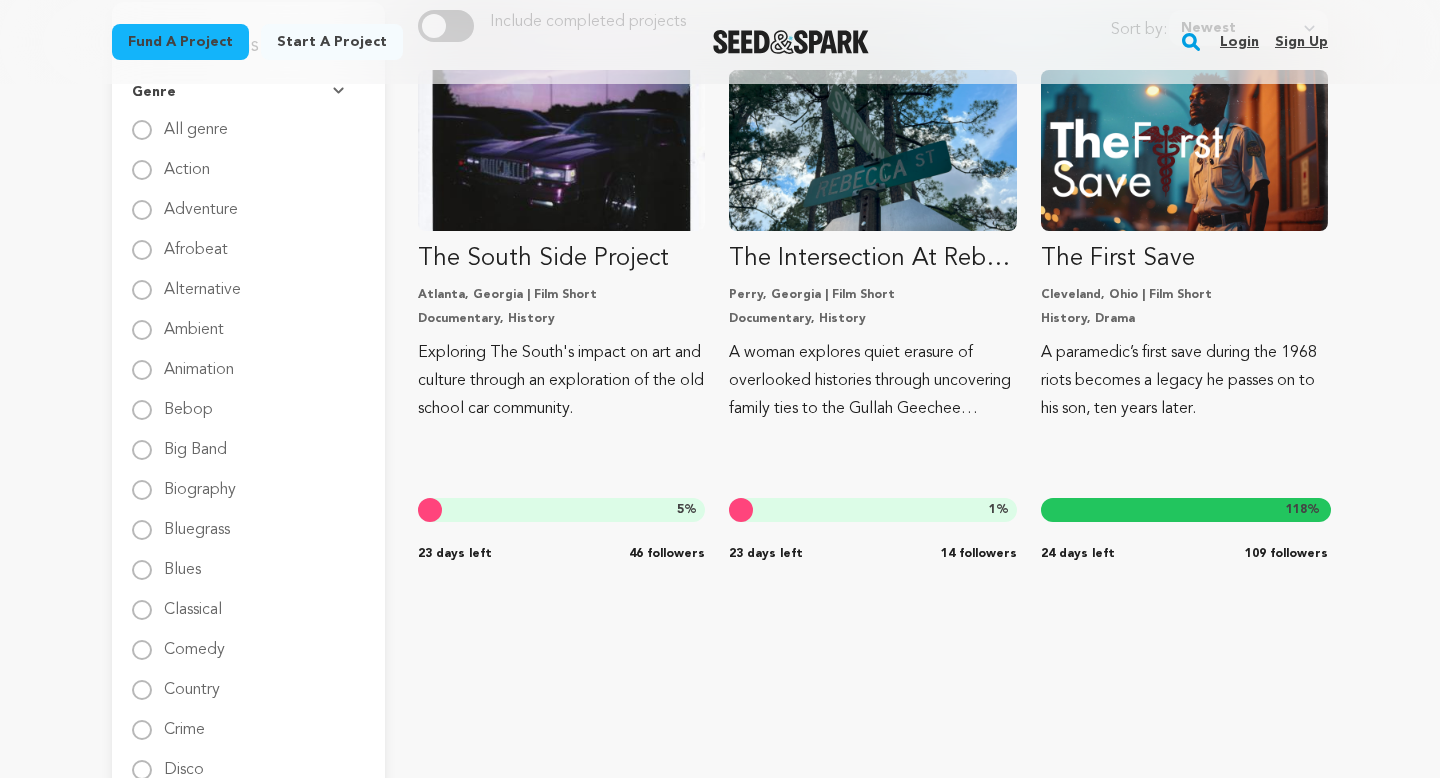 scroll, scrollTop: 0, scrollLeft: 0, axis: both 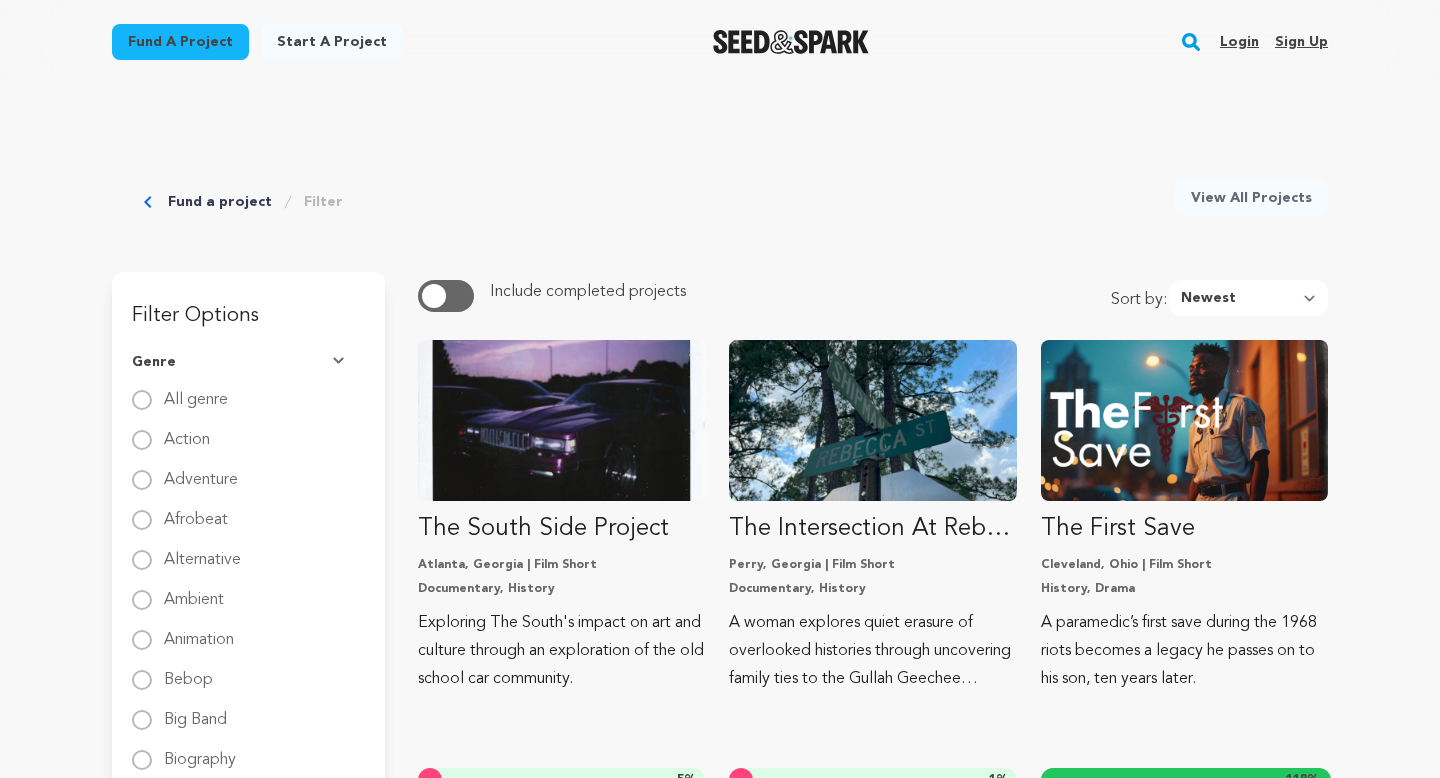 click on "Fund a project
Filter" at bounding box center (243, 202) 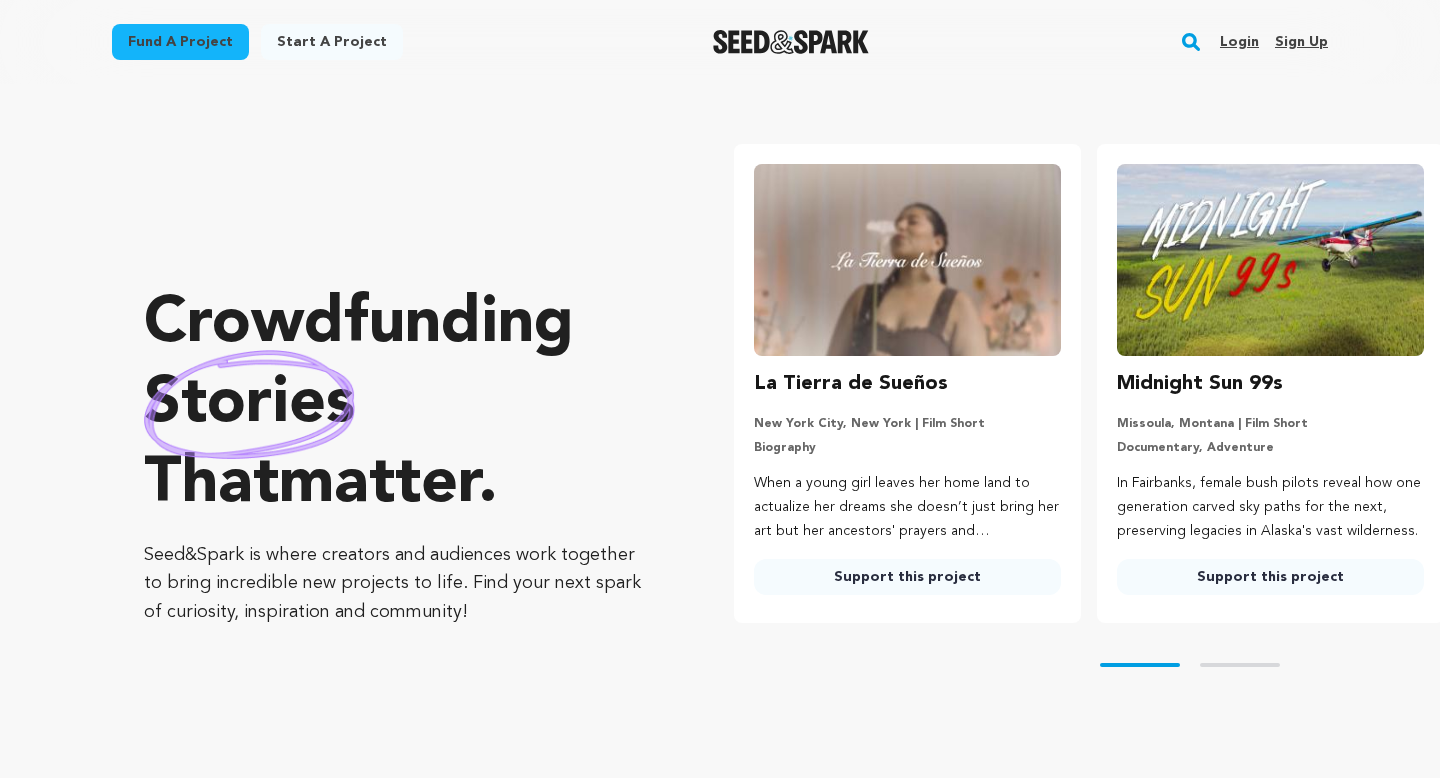 scroll, scrollTop: 0, scrollLeft: 0, axis: both 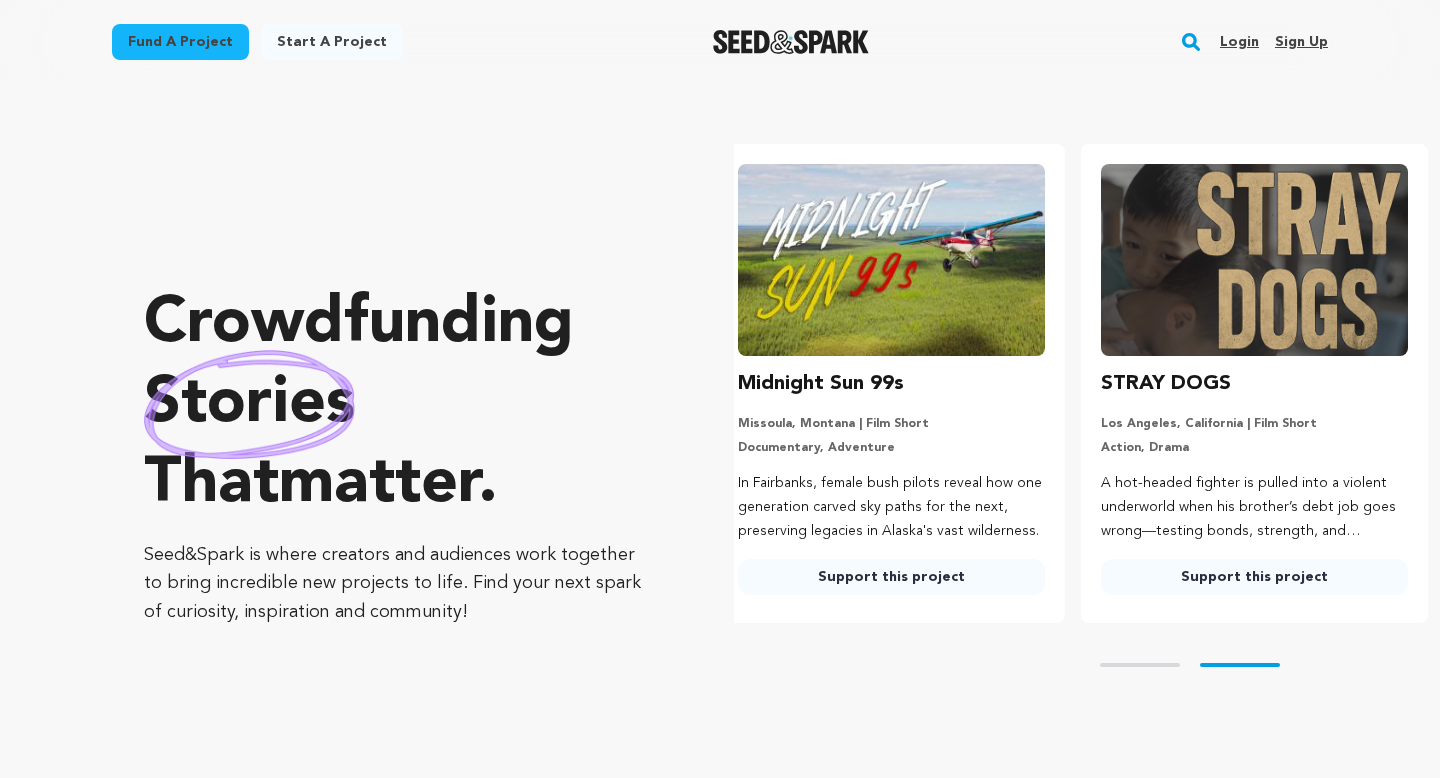 click 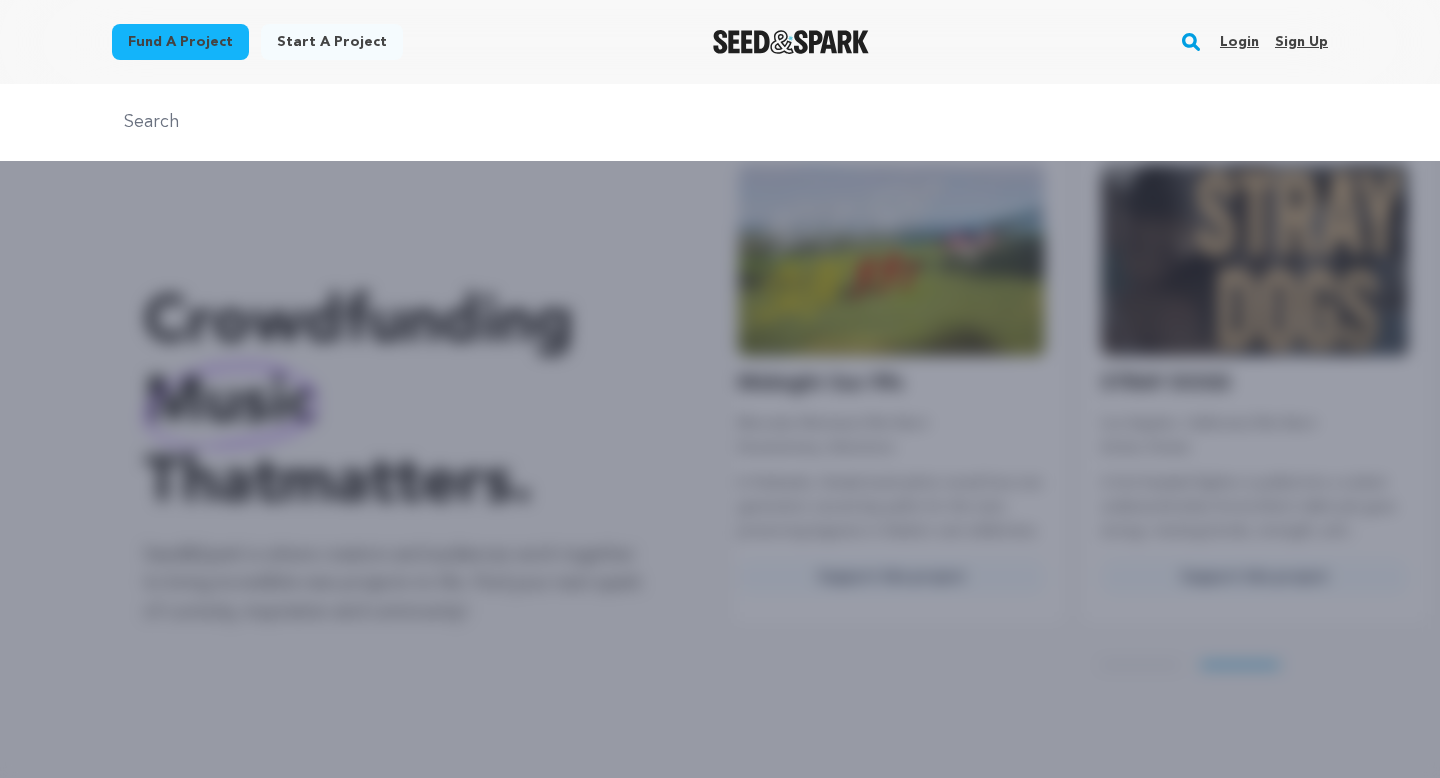 click 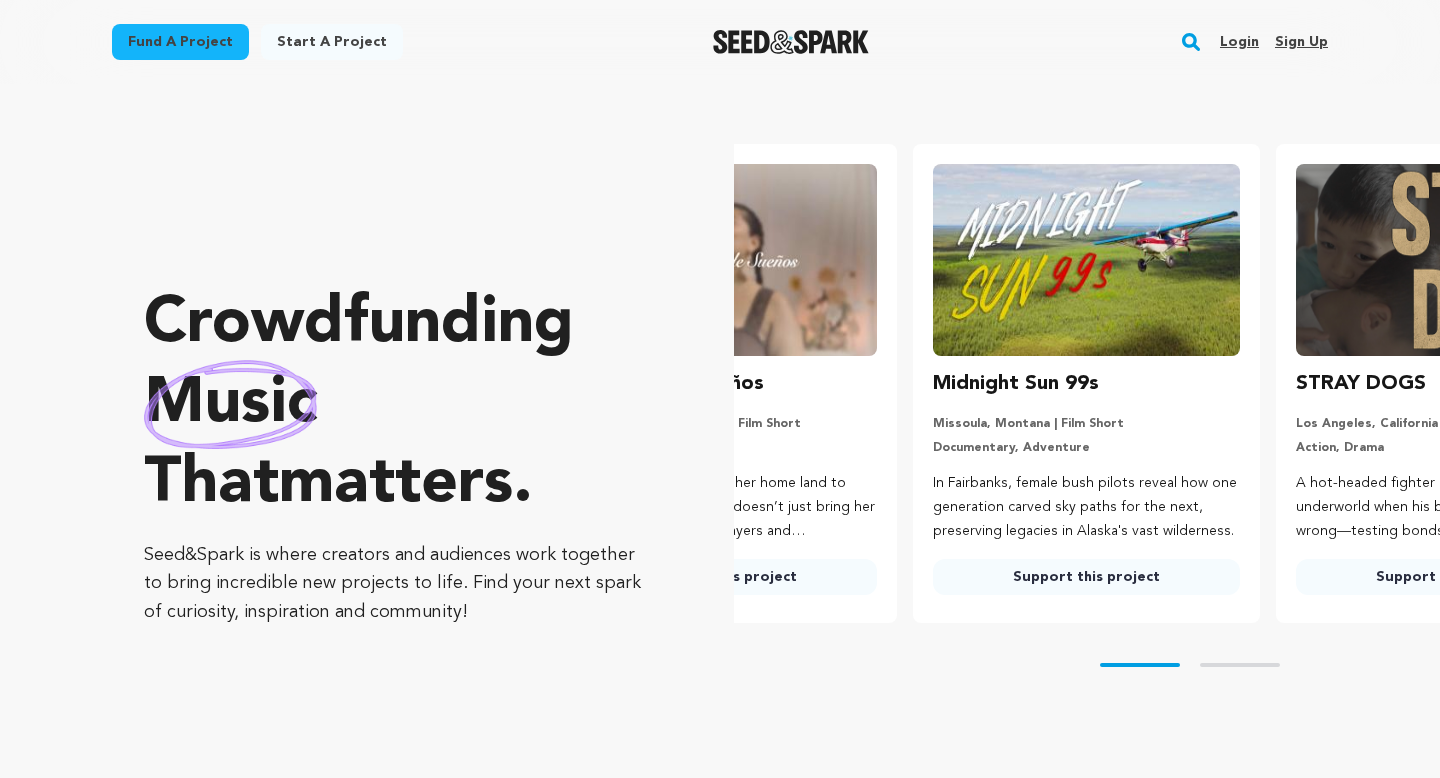 scroll, scrollTop: 0, scrollLeft: 0, axis: both 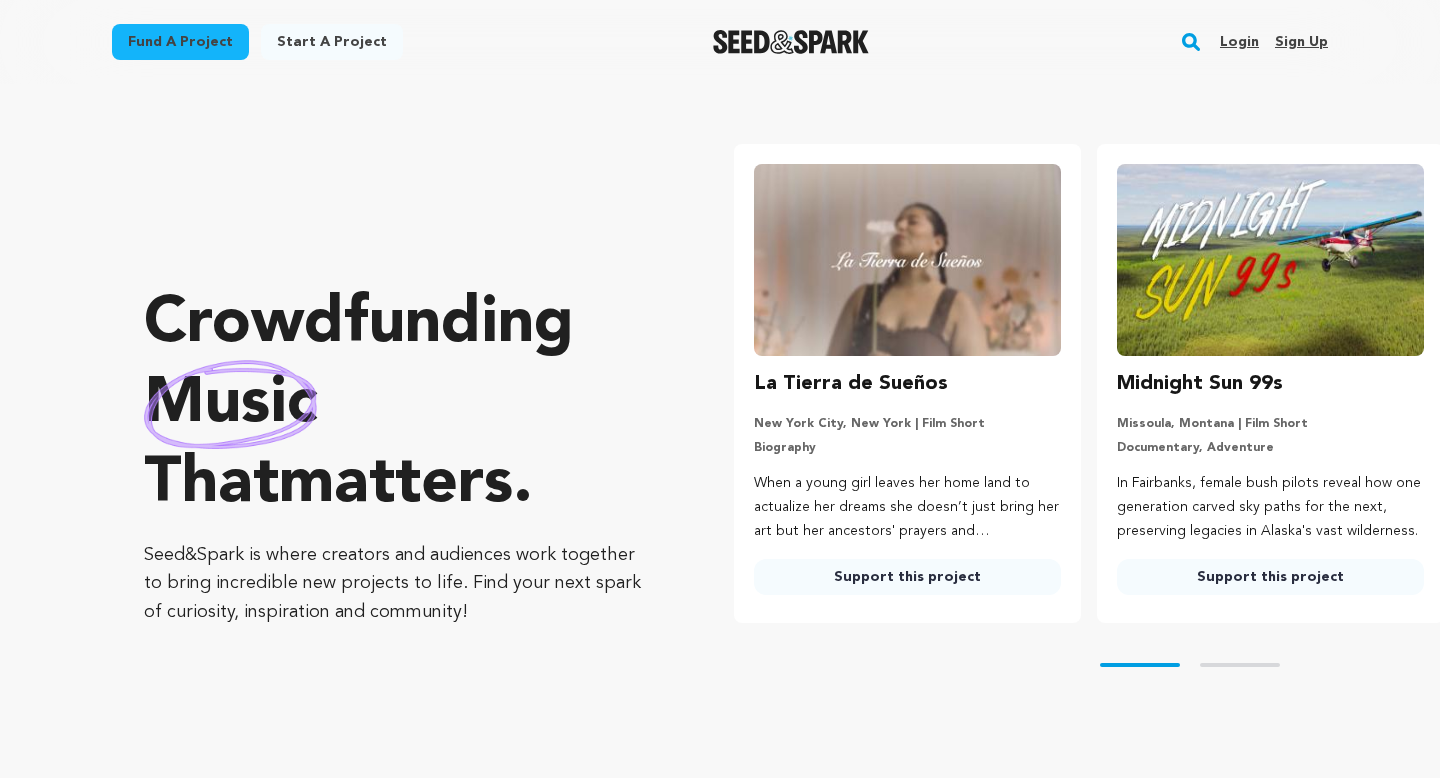click 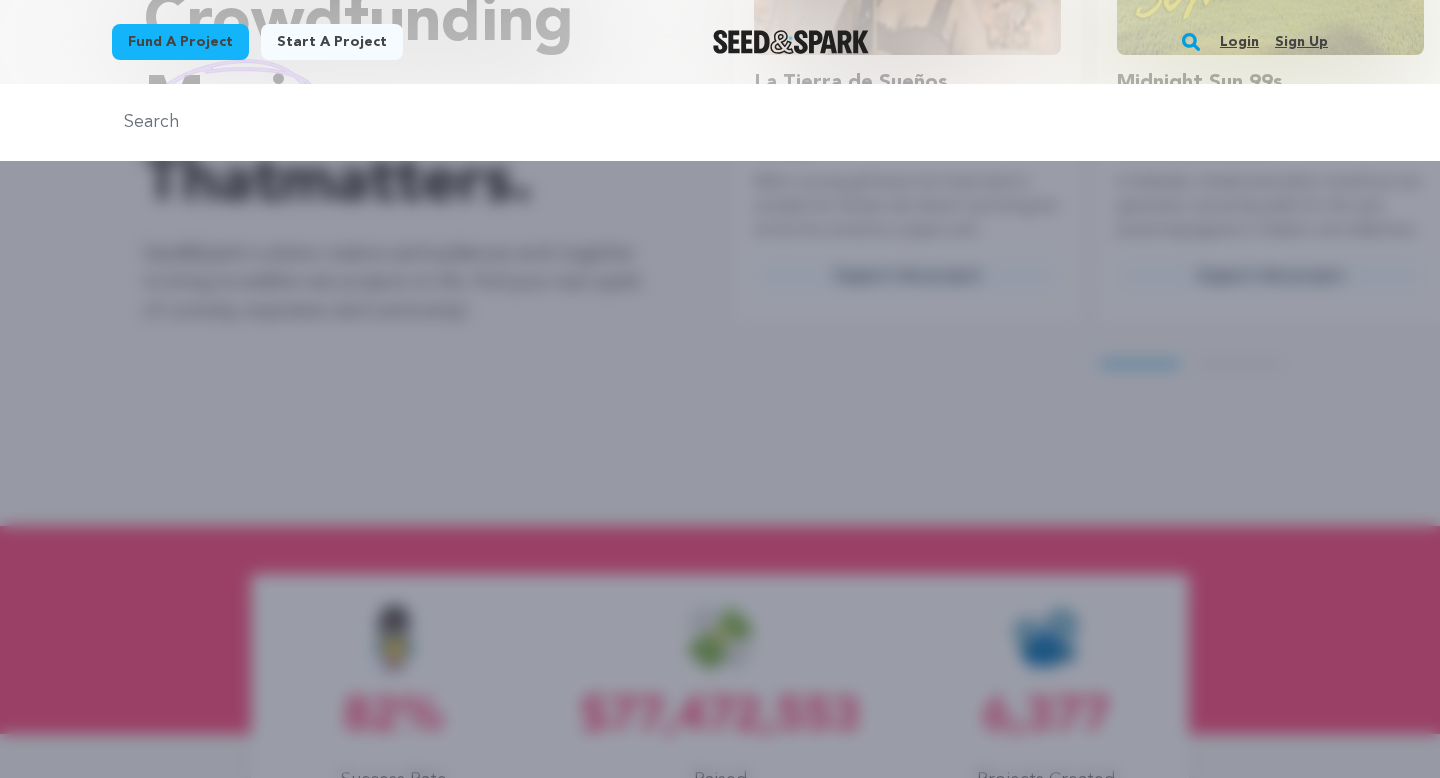 scroll, scrollTop: 397, scrollLeft: 0, axis: vertical 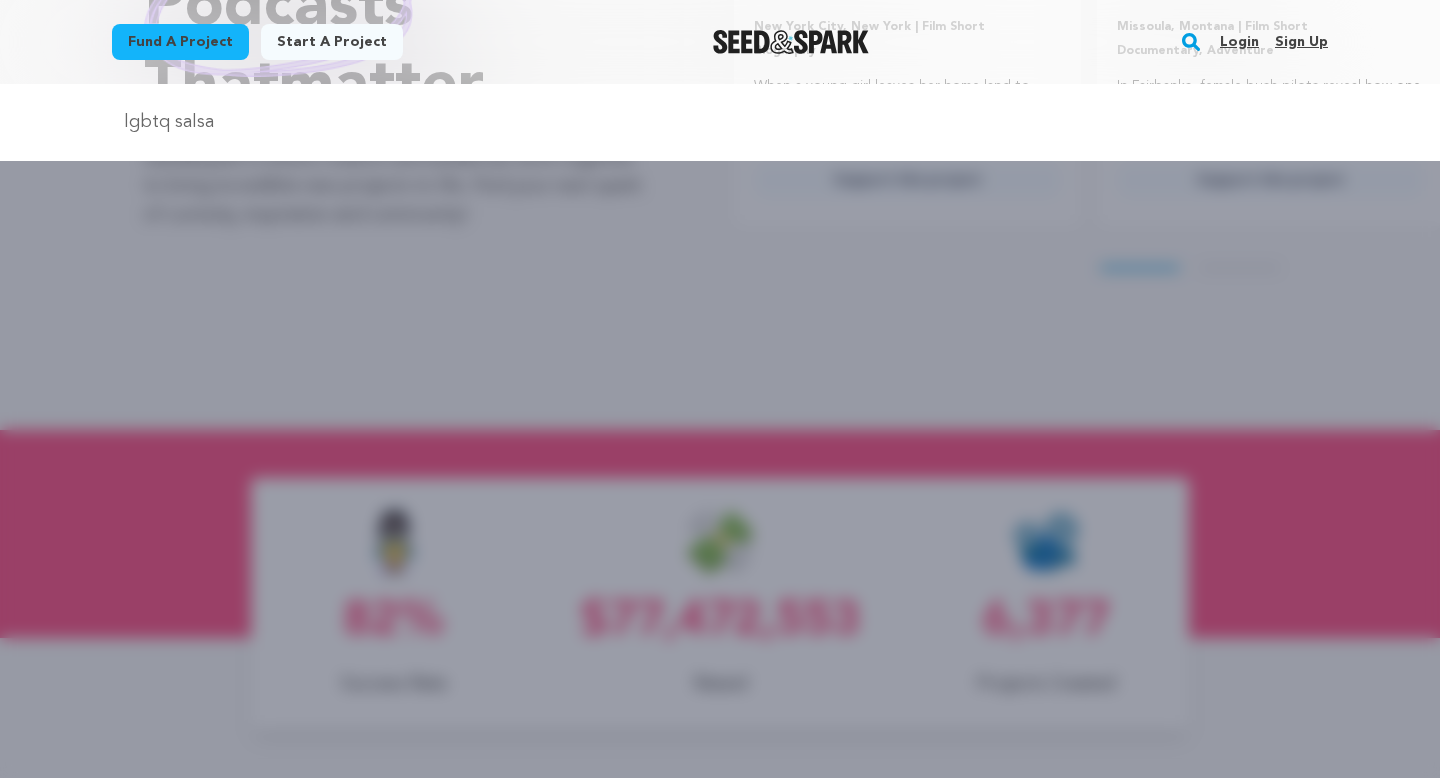 type on "lgbtq salsa" 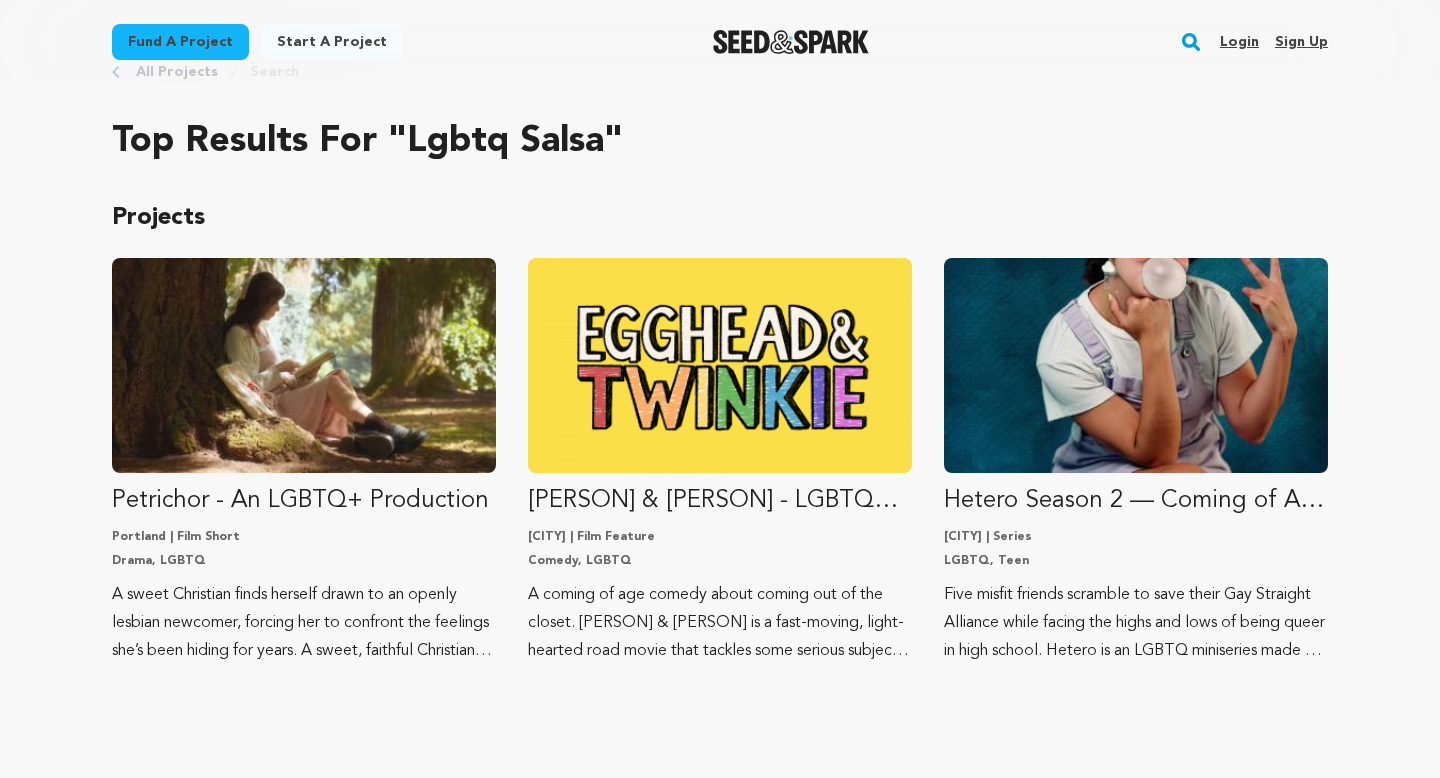 scroll, scrollTop: 0, scrollLeft: 0, axis: both 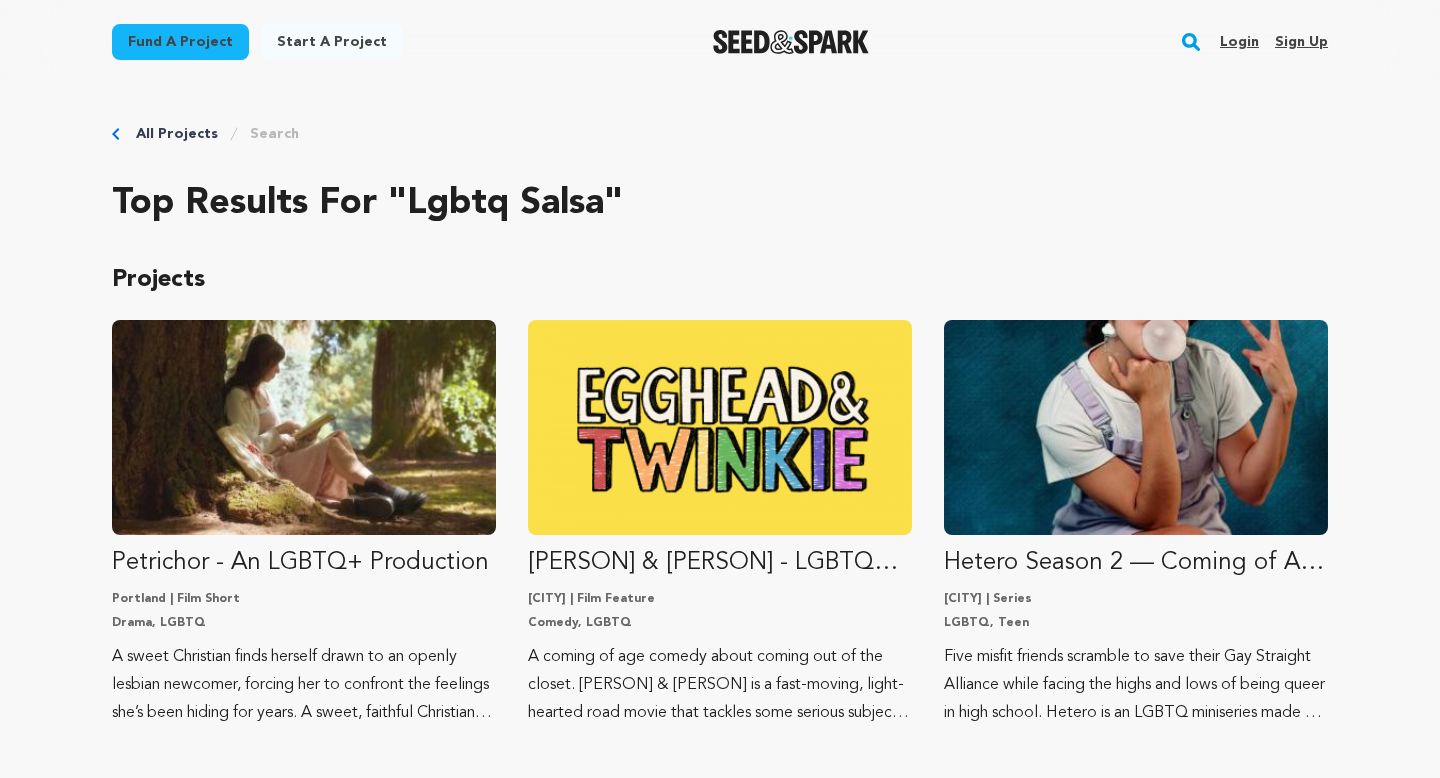 click 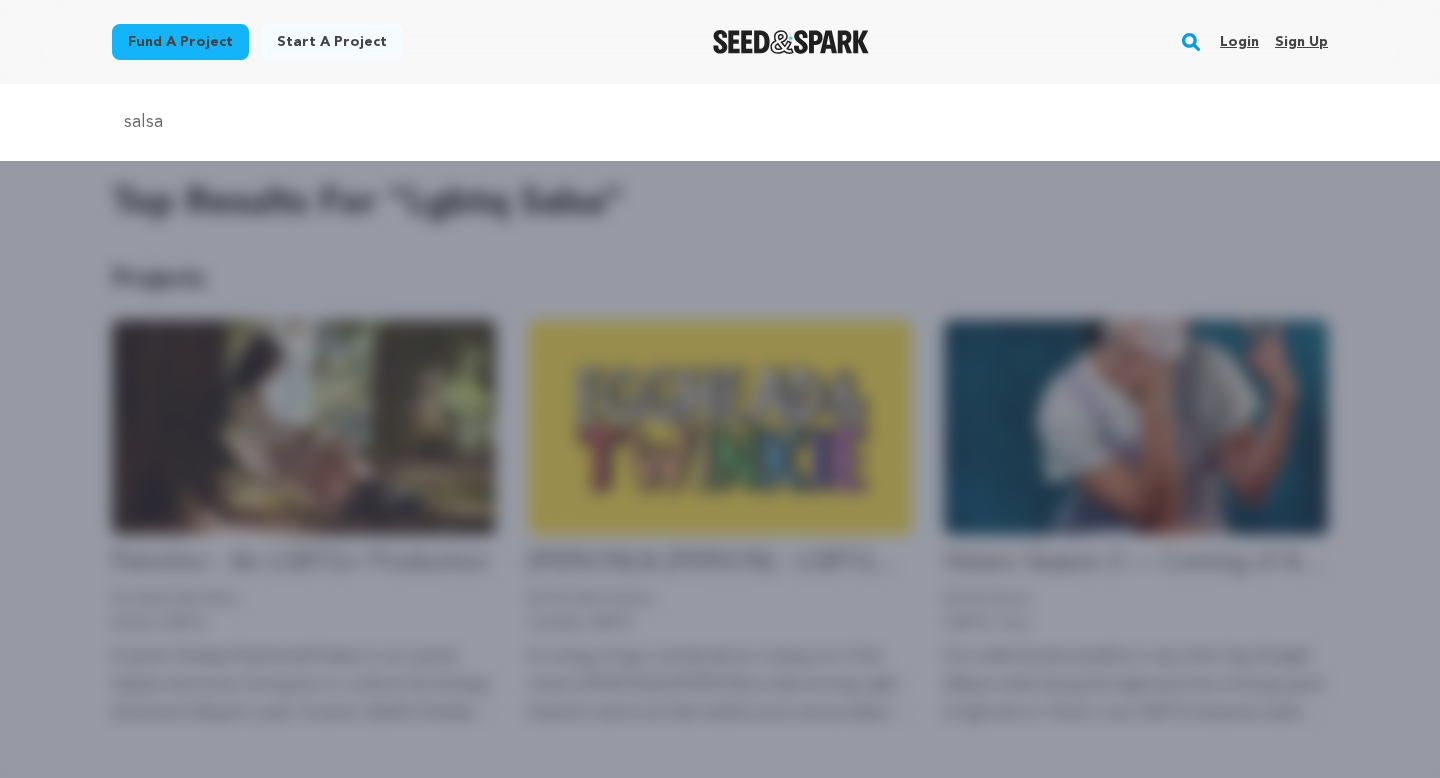 type on "salsa" 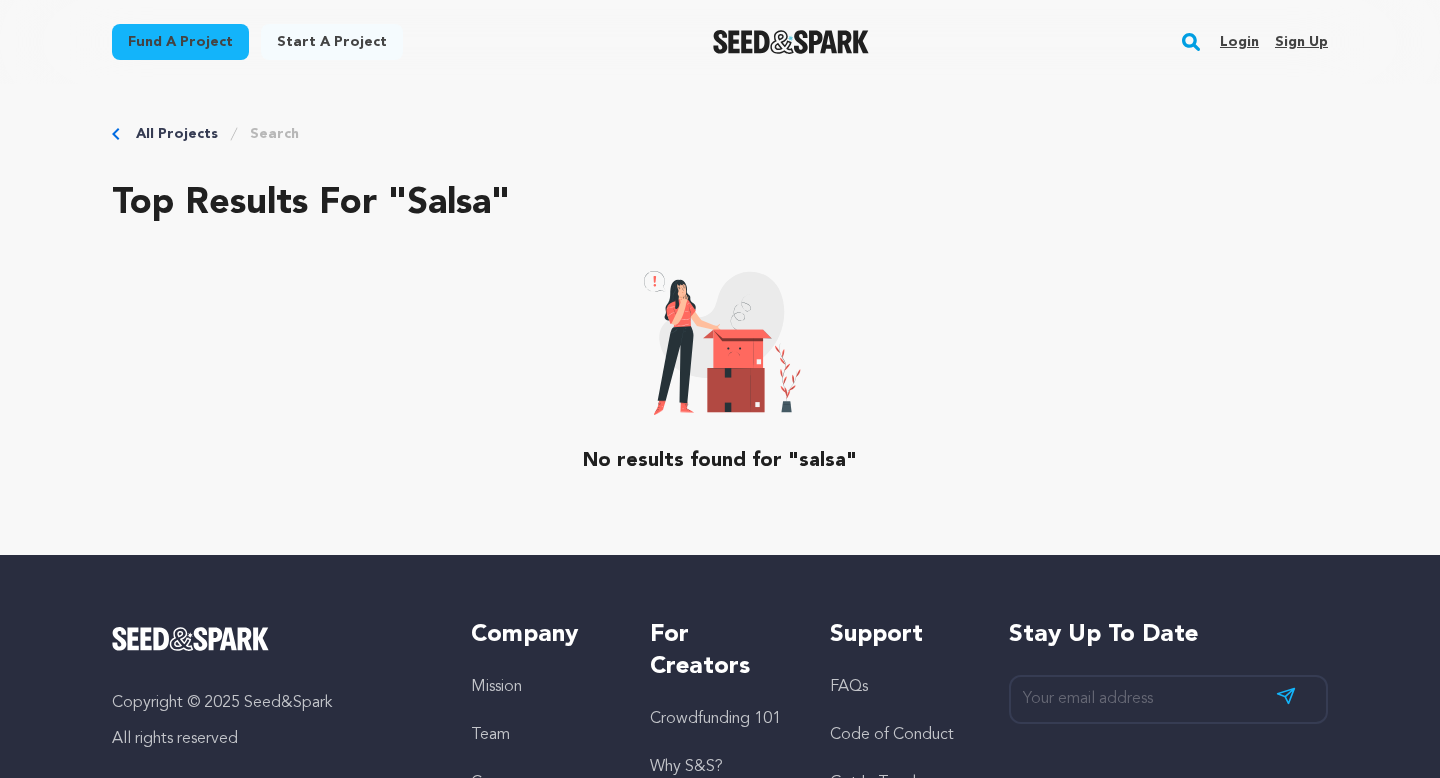 scroll, scrollTop: 0, scrollLeft: 0, axis: both 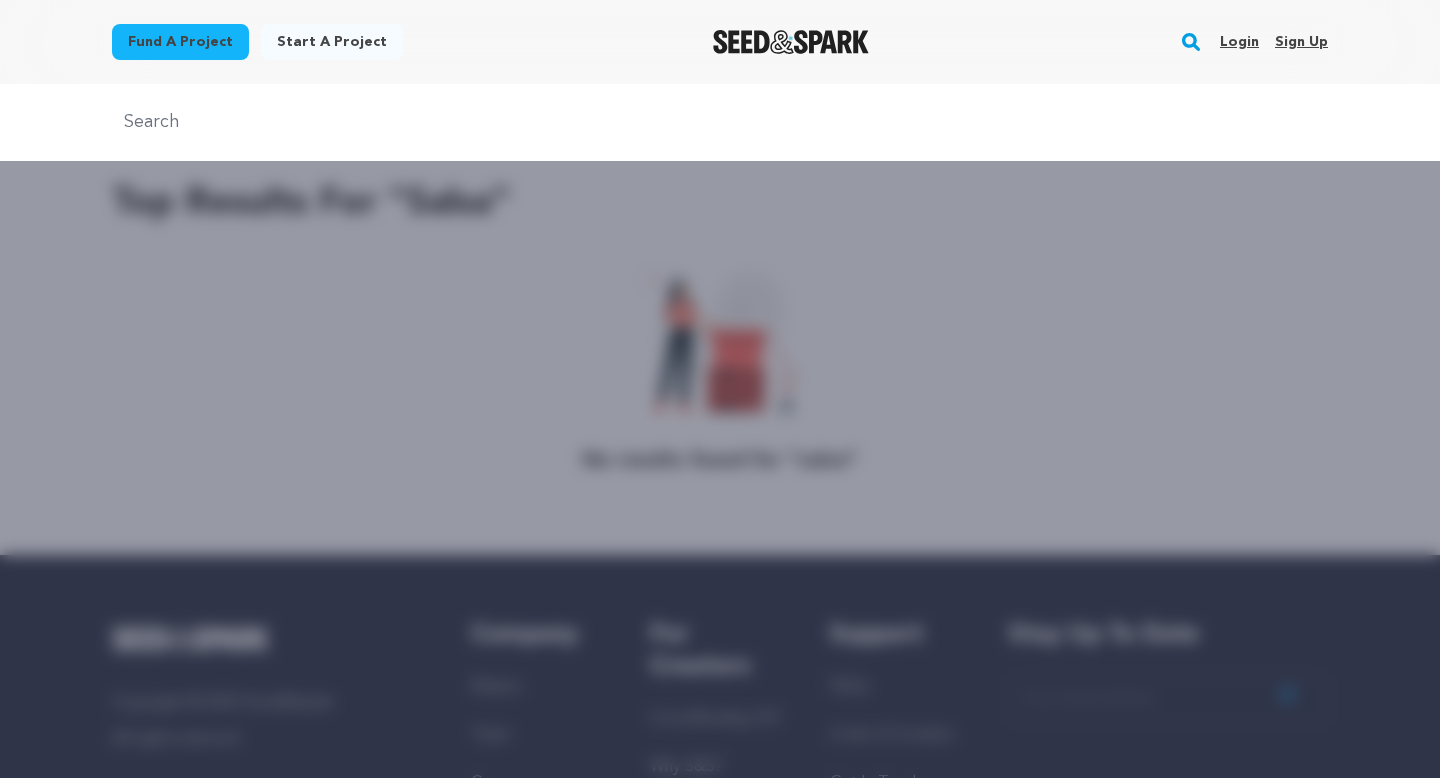 click at bounding box center [720, 122] 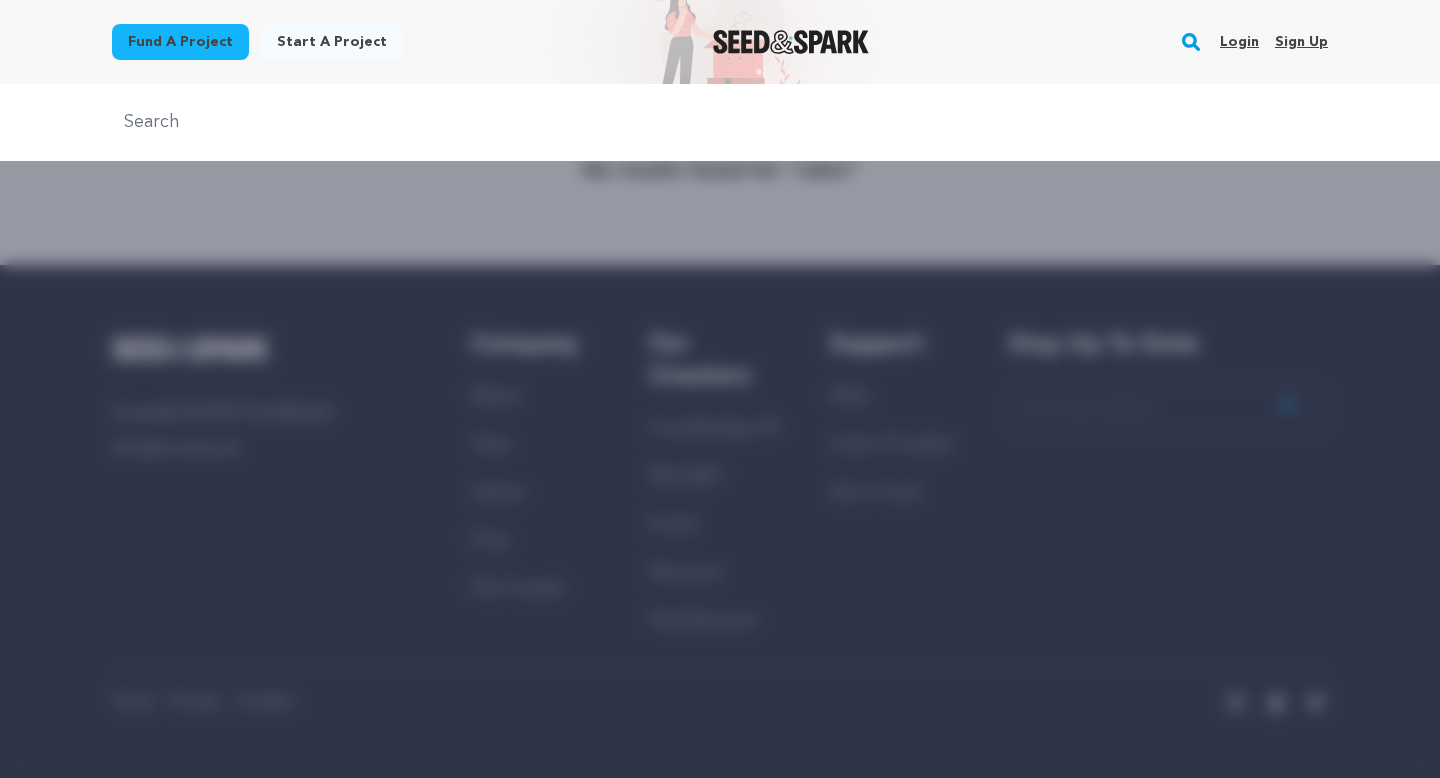 click at bounding box center [720, 122] 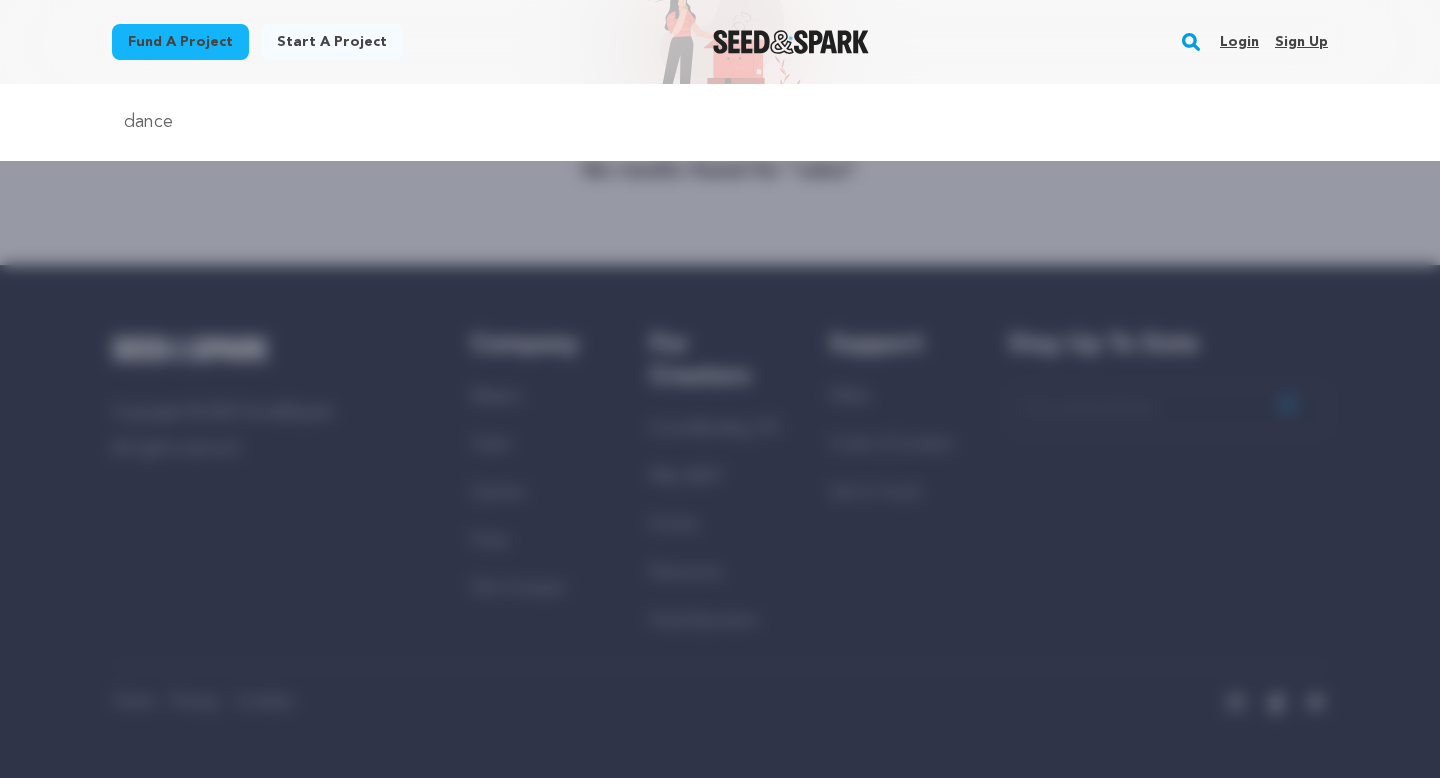type on "dance" 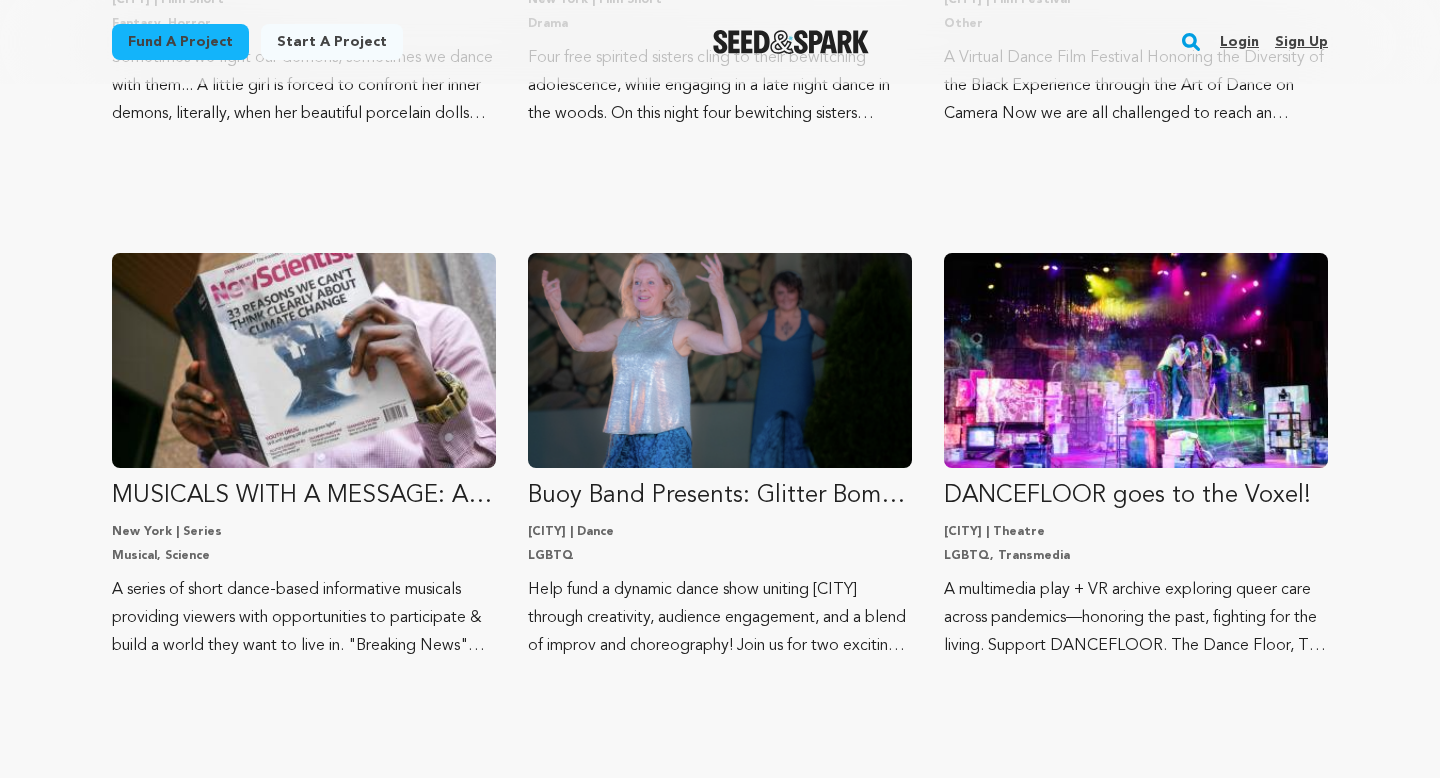 scroll, scrollTop: 1284, scrollLeft: 0, axis: vertical 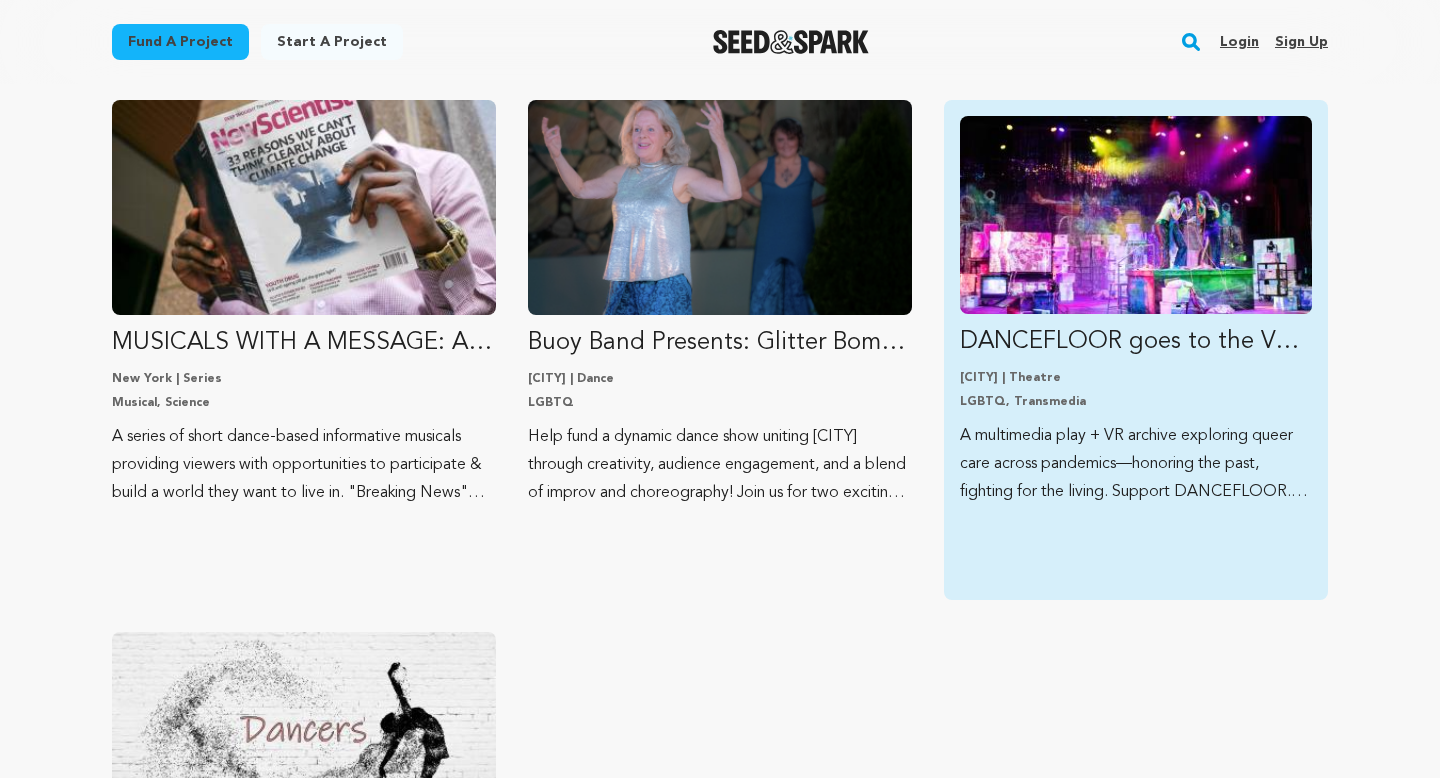 click at bounding box center [1136, 215] 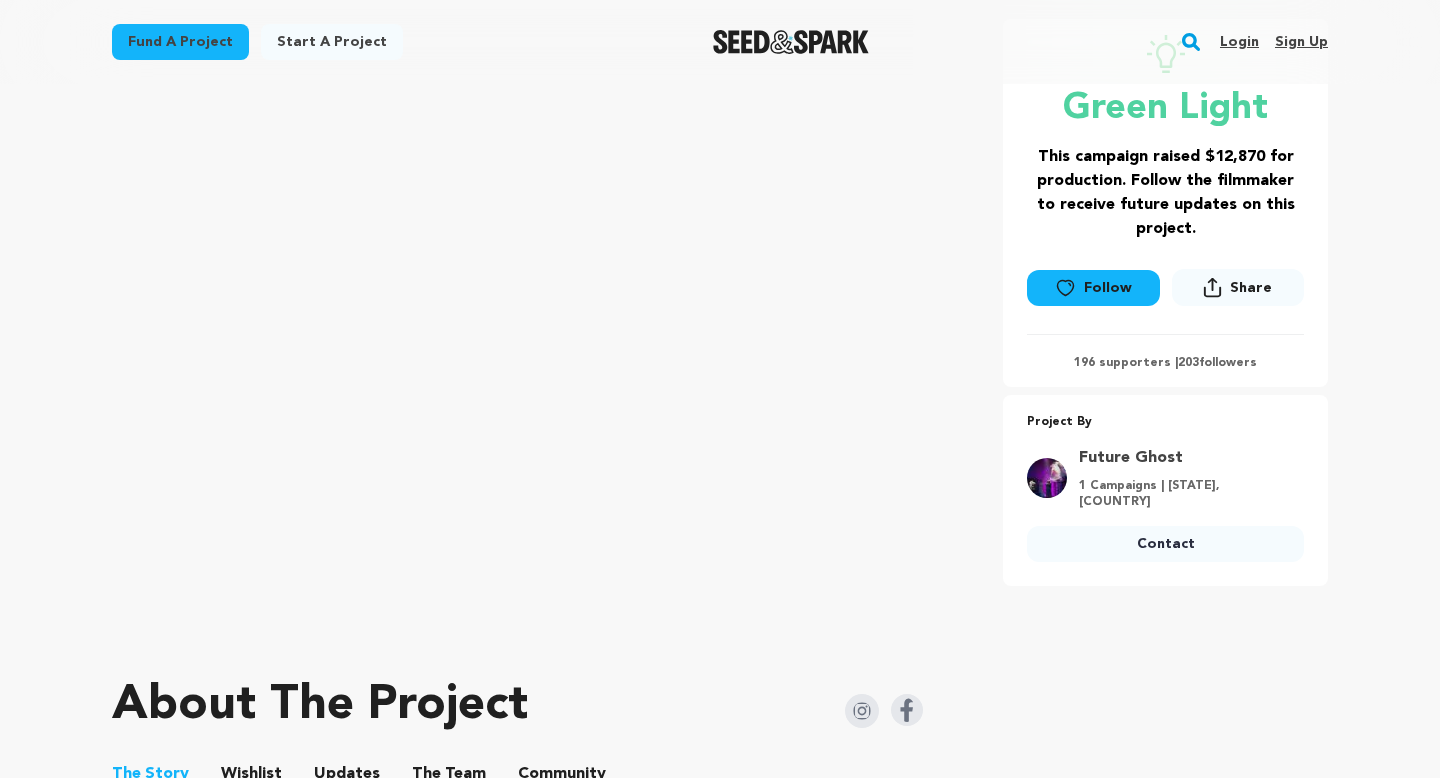 scroll, scrollTop: 393, scrollLeft: 0, axis: vertical 